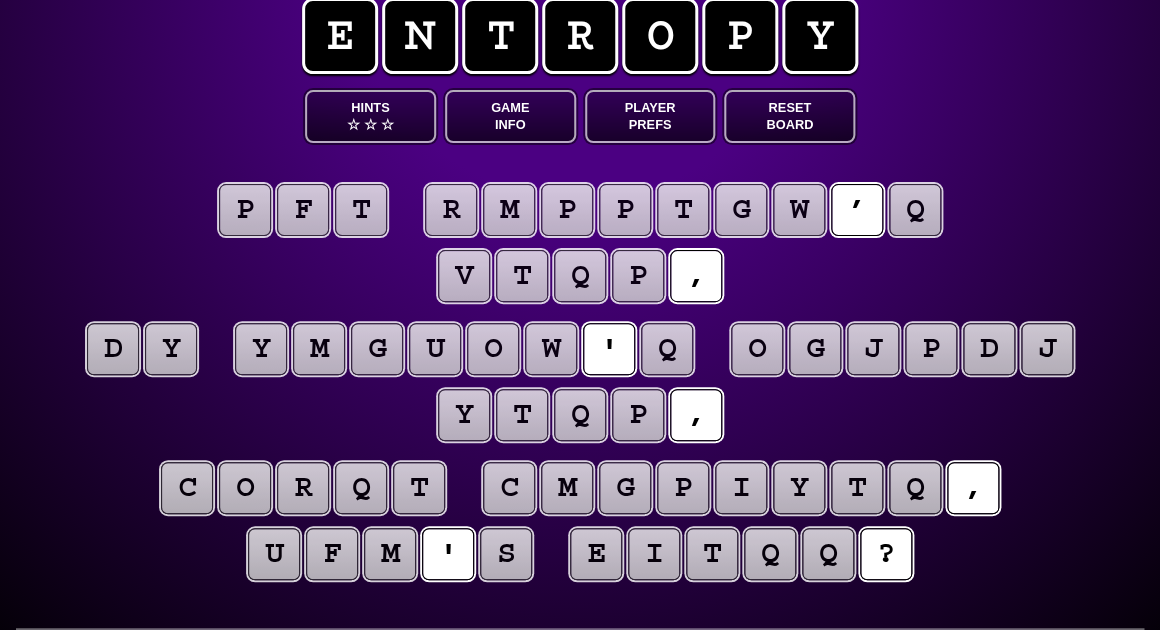 scroll, scrollTop: 31, scrollLeft: 0, axis: vertical 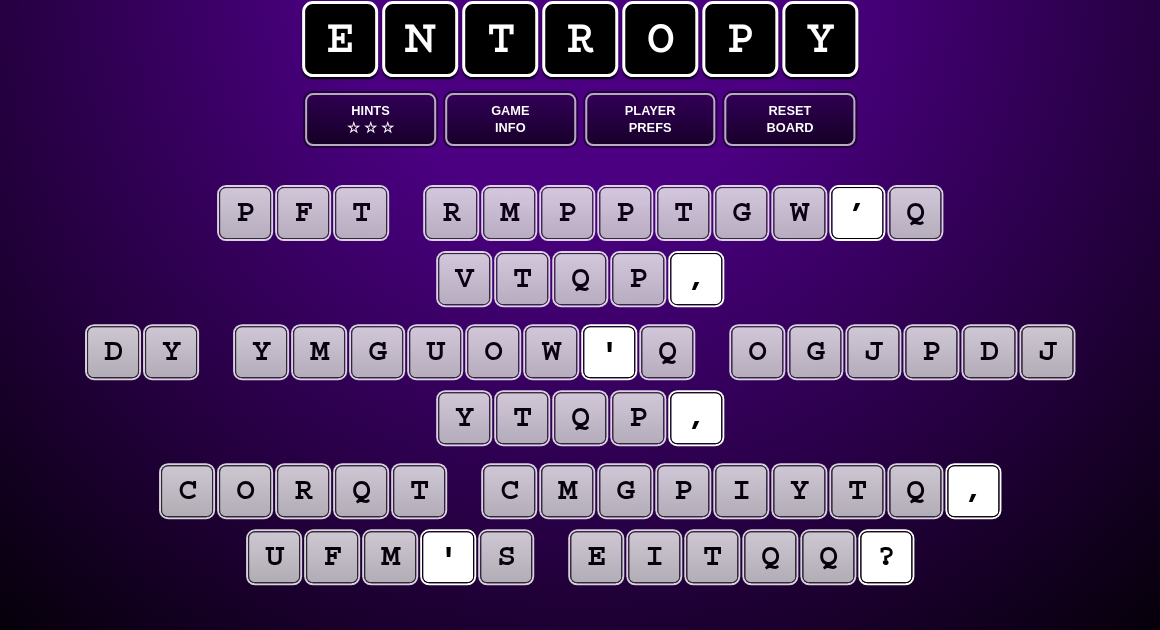click on "q" at bounding box center (915, 213) 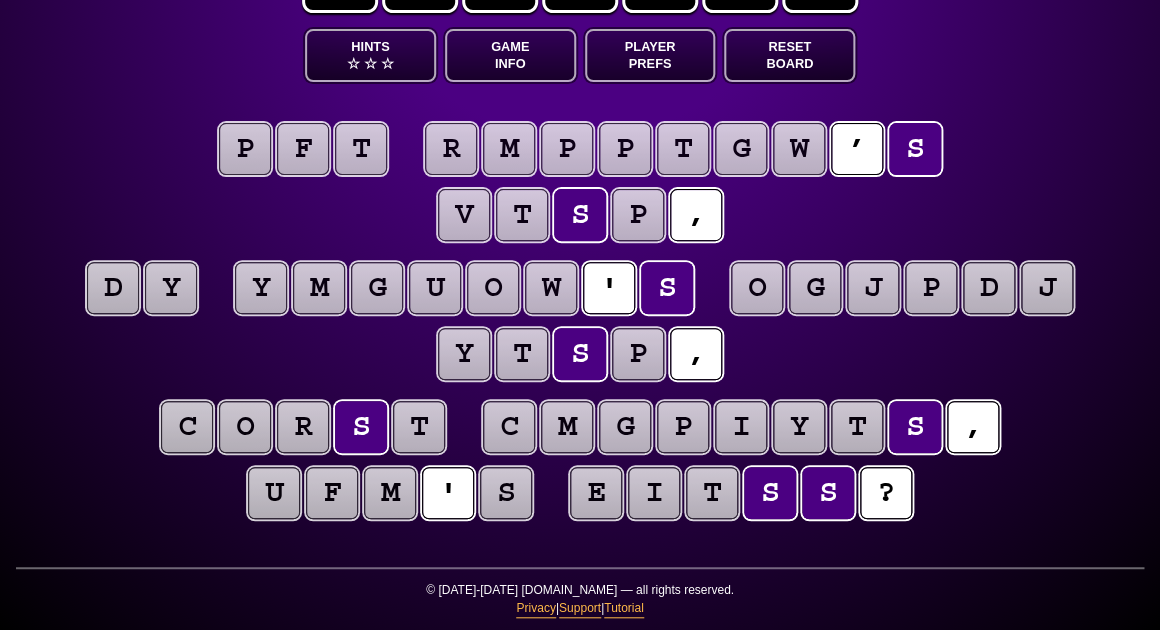 scroll, scrollTop: 95, scrollLeft: 0, axis: vertical 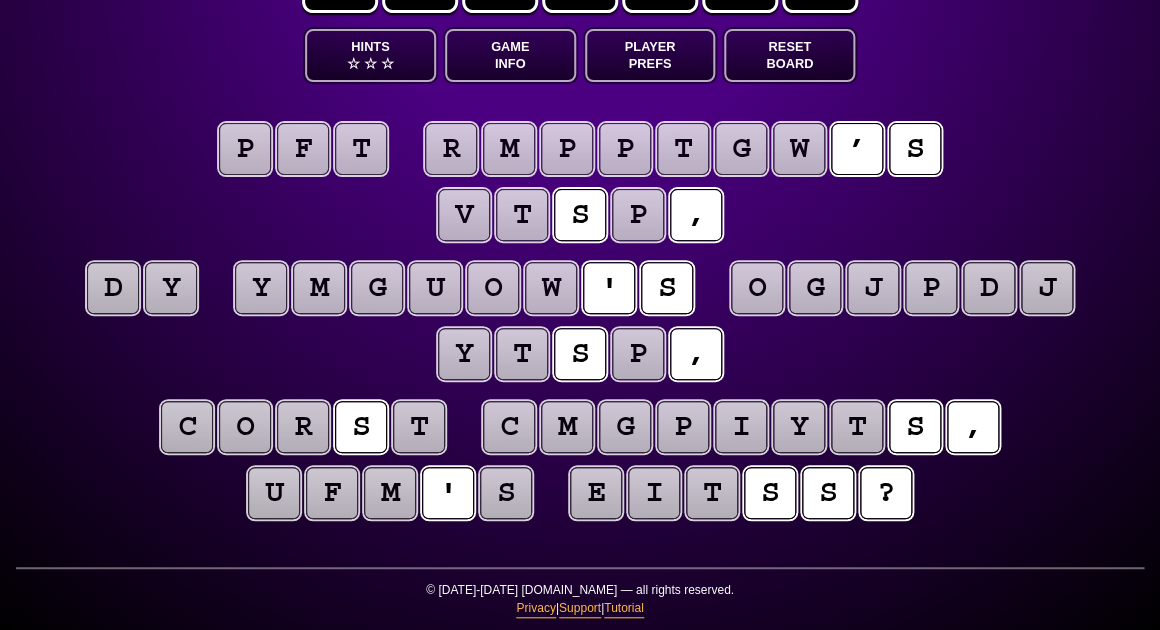 click on "t" at bounding box center [712, 493] 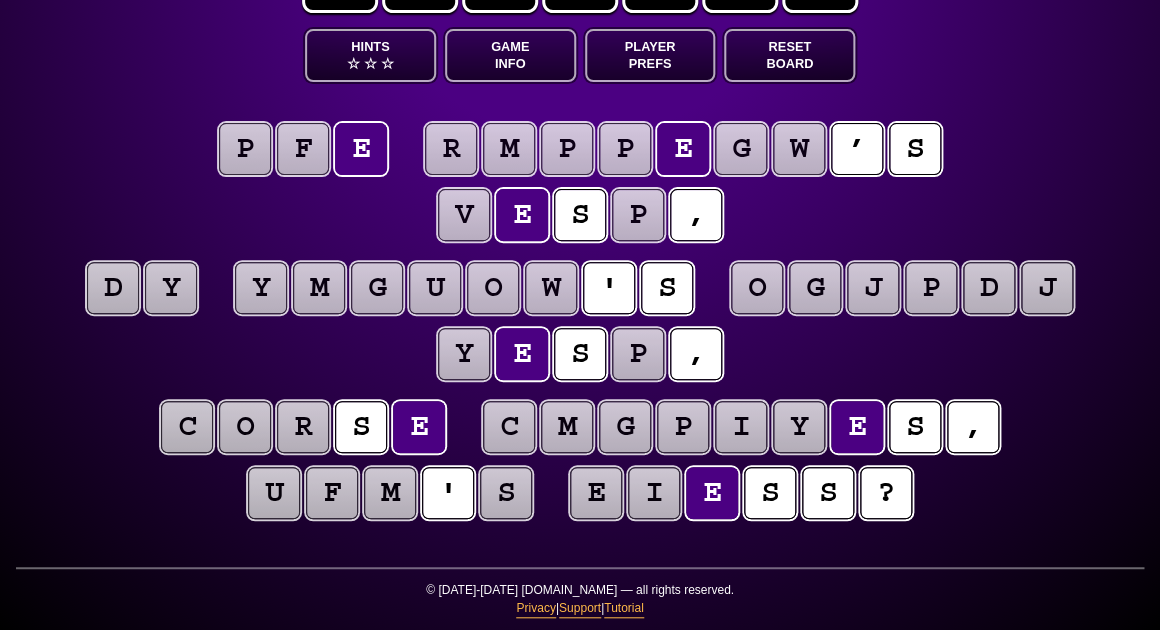 click on "d y y m g u o w ' s o g j p d j y e s p ," at bounding box center (580, 322) 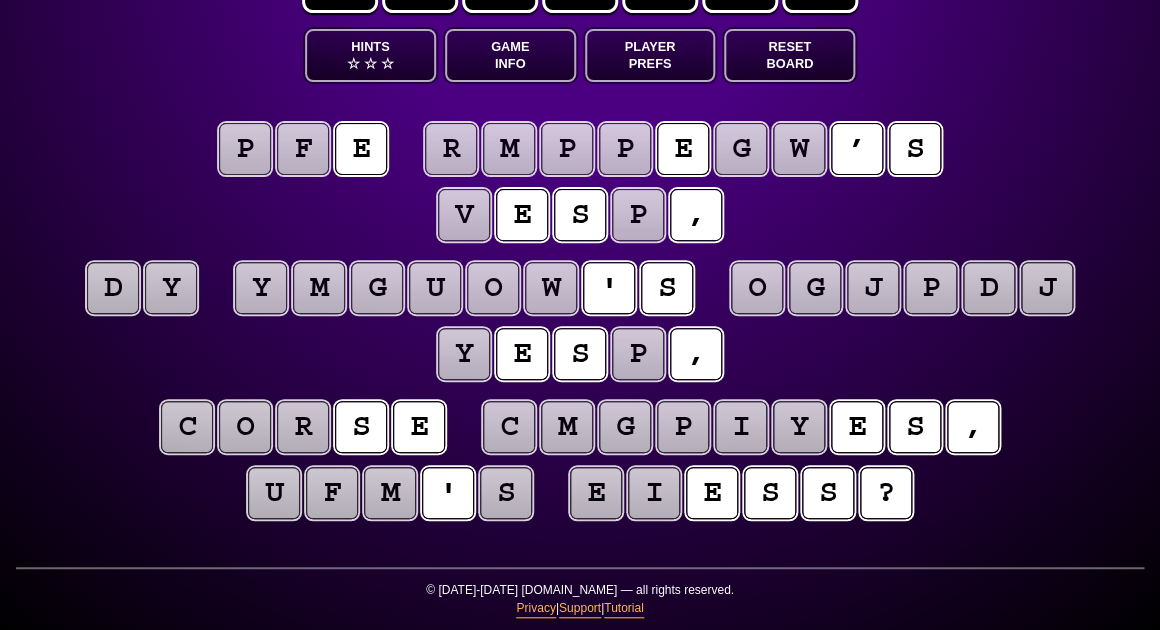 scroll, scrollTop: 94, scrollLeft: 0, axis: vertical 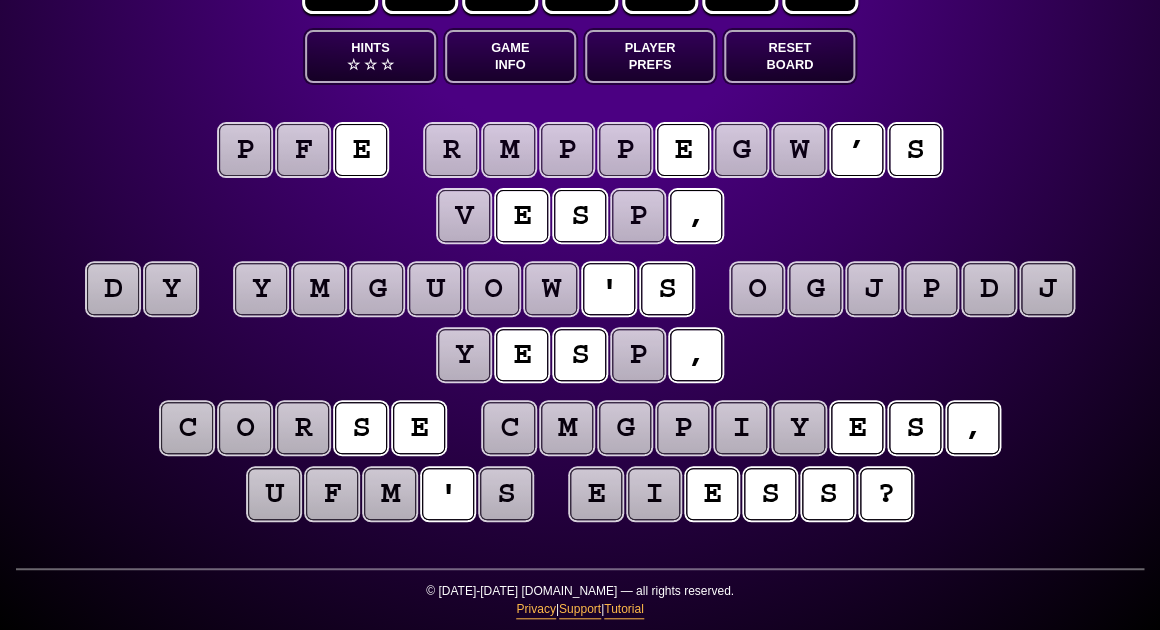 click on "p" at bounding box center [245, 150] 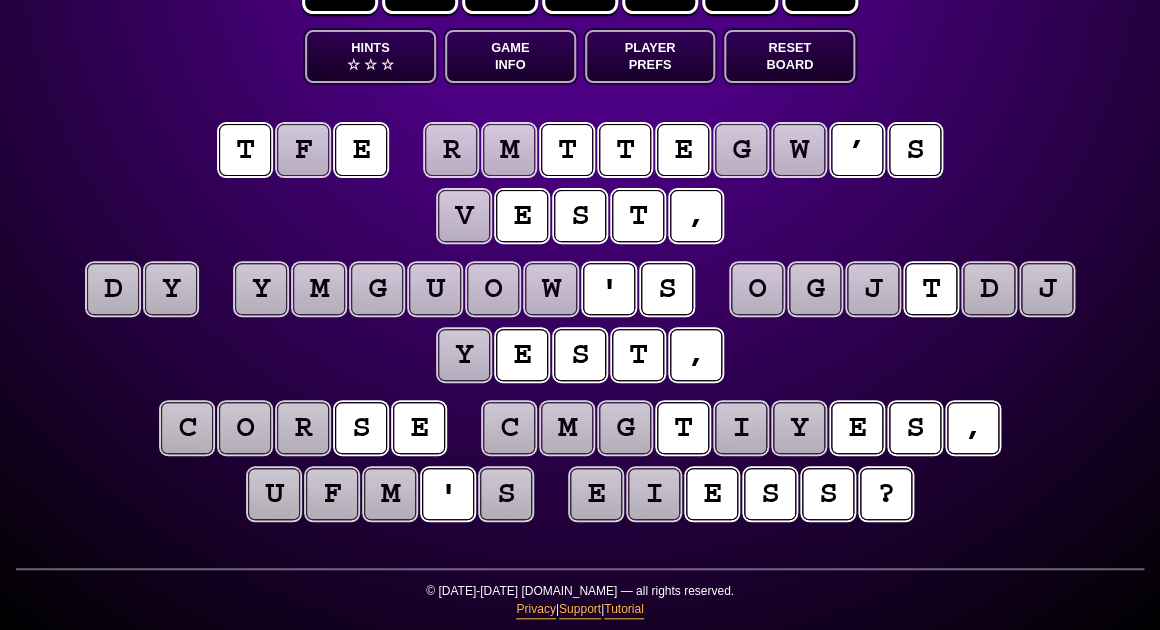 click on "t f e r m t t e g w ’ s v e s t ," at bounding box center (580, 184) 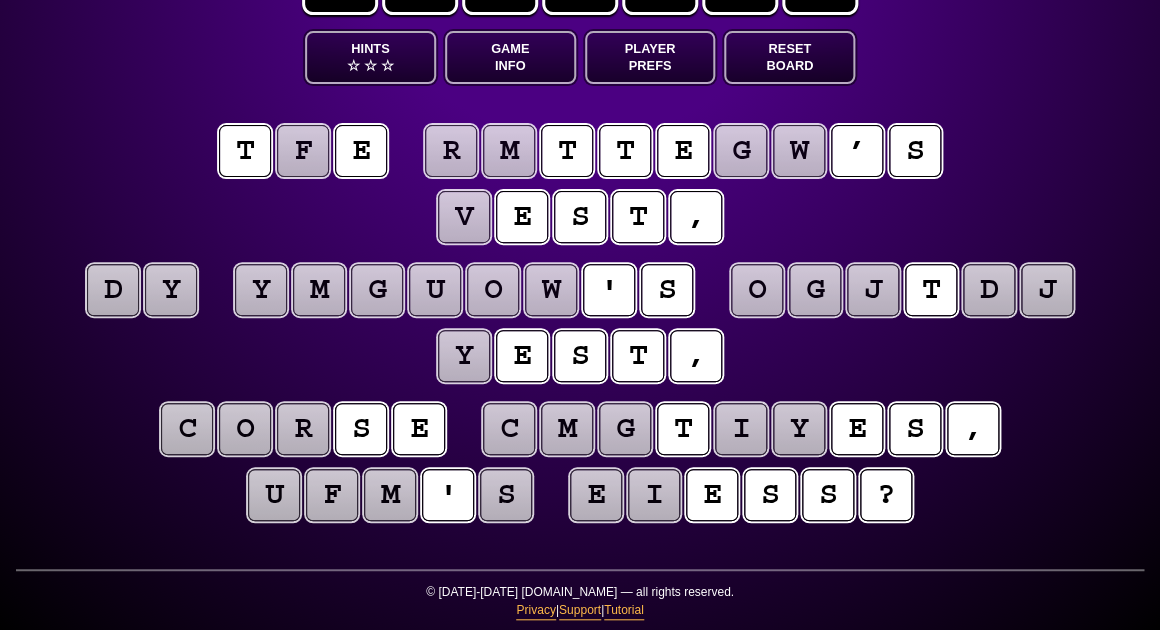 click on "f" at bounding box center [303, 151] 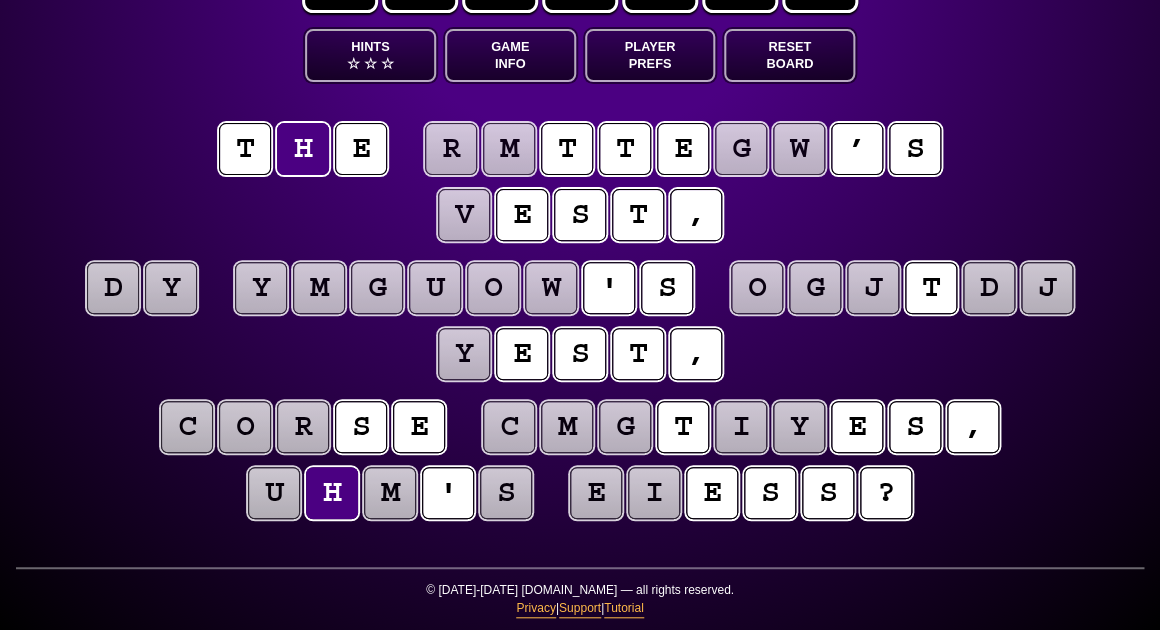 scroll, scrollTop: 95, scrollLeft: 0, axis: vertical 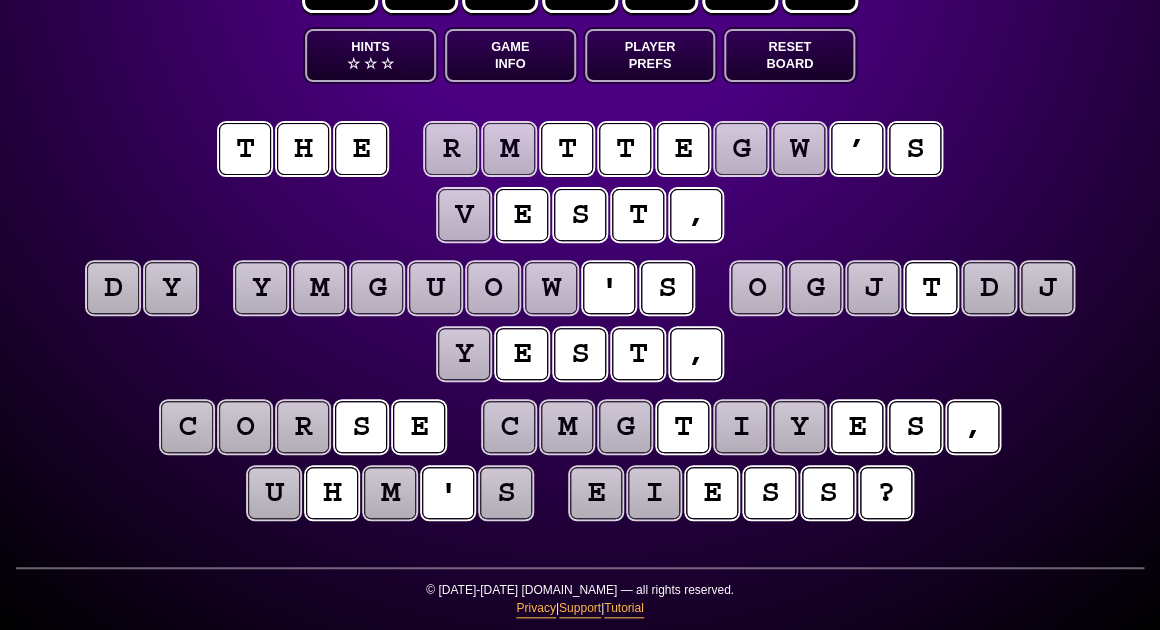 click on "c o r s e c m g t i y e s , u h m ' s e i e s s ?" at bounding box center (580, 461) 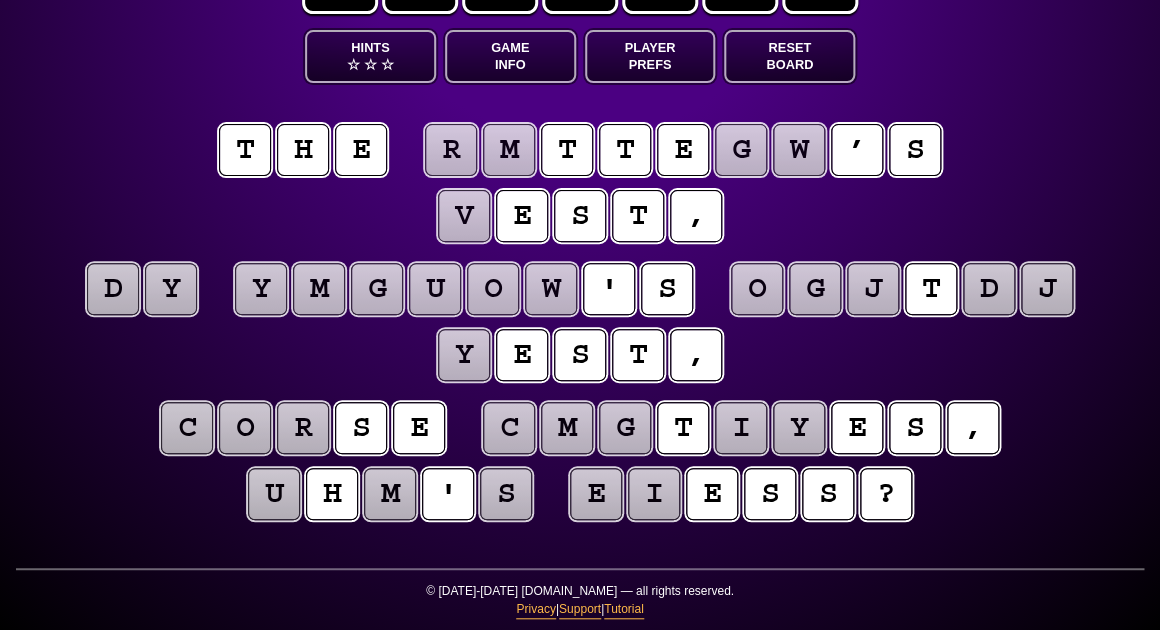 click on "m" at bounding box center [390, 494] 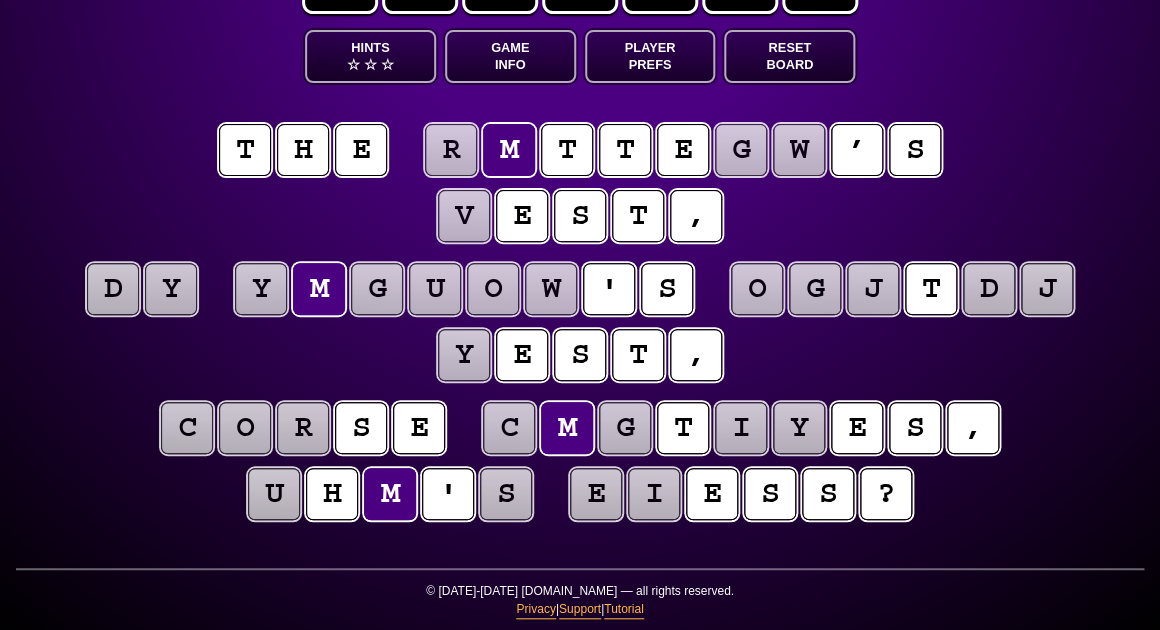 scroll, scrollTop: 95, scrollLeft: 0, axis: vertical 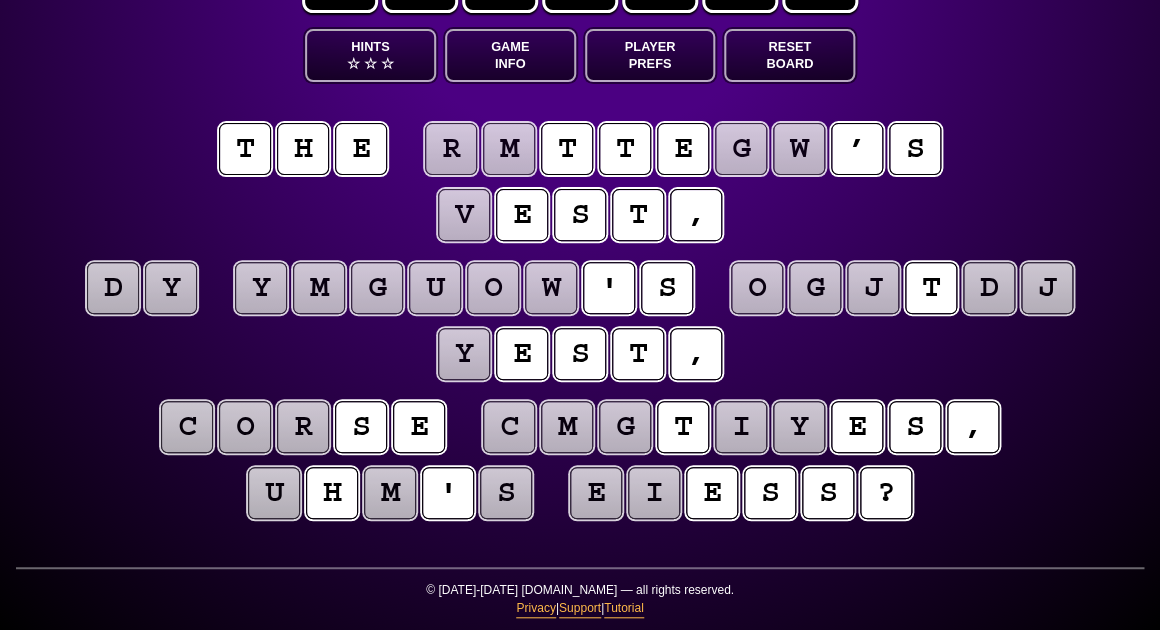 click on "t h e r m t t e g w ’ s v e s t ," at bounding box center [580, 183] 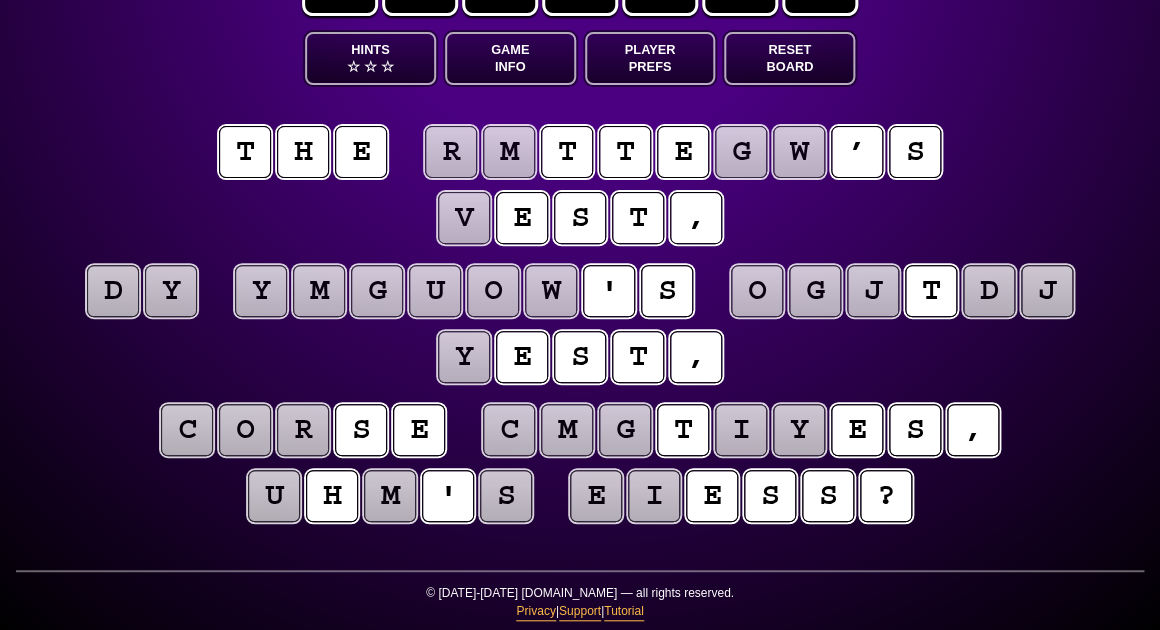 click on "v" at bounding box center (464, 218) 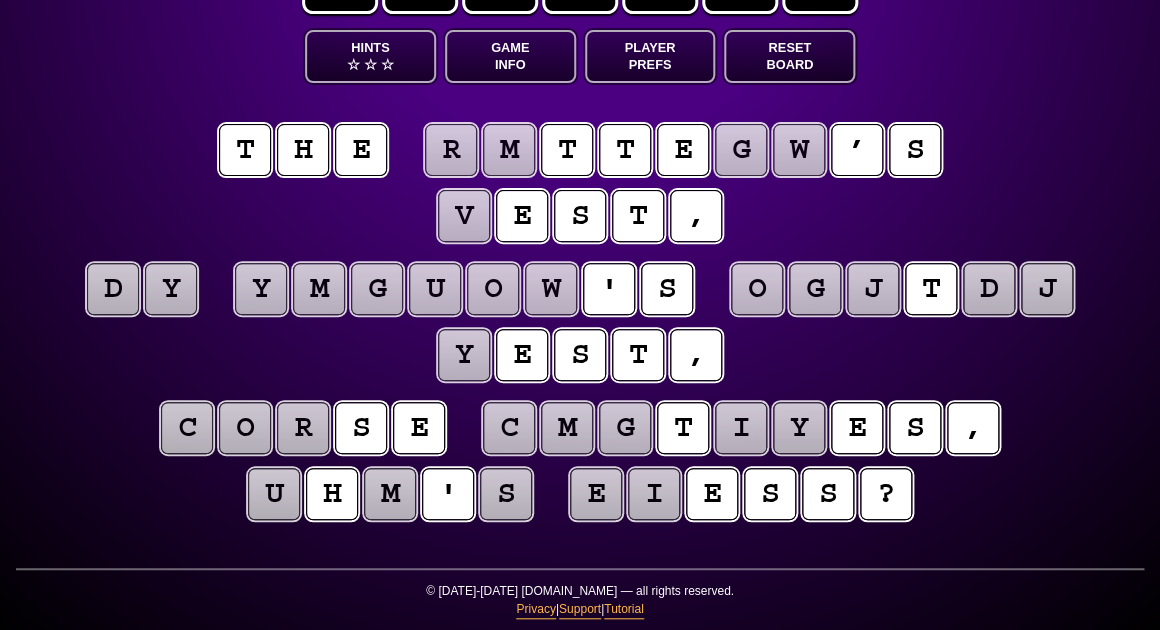 scroll, scrollTop: 95, scrollLeft: 0, axis: vertical 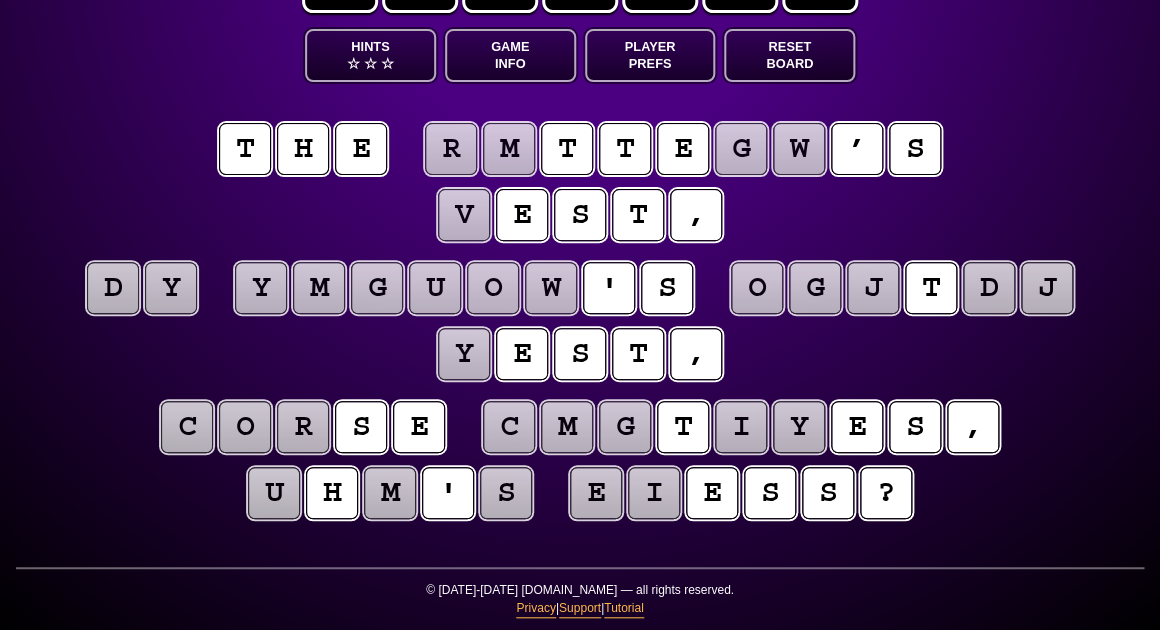 click on "t h e r m t t e g w ’ s v e s t ," at bounding box center [580, 183] 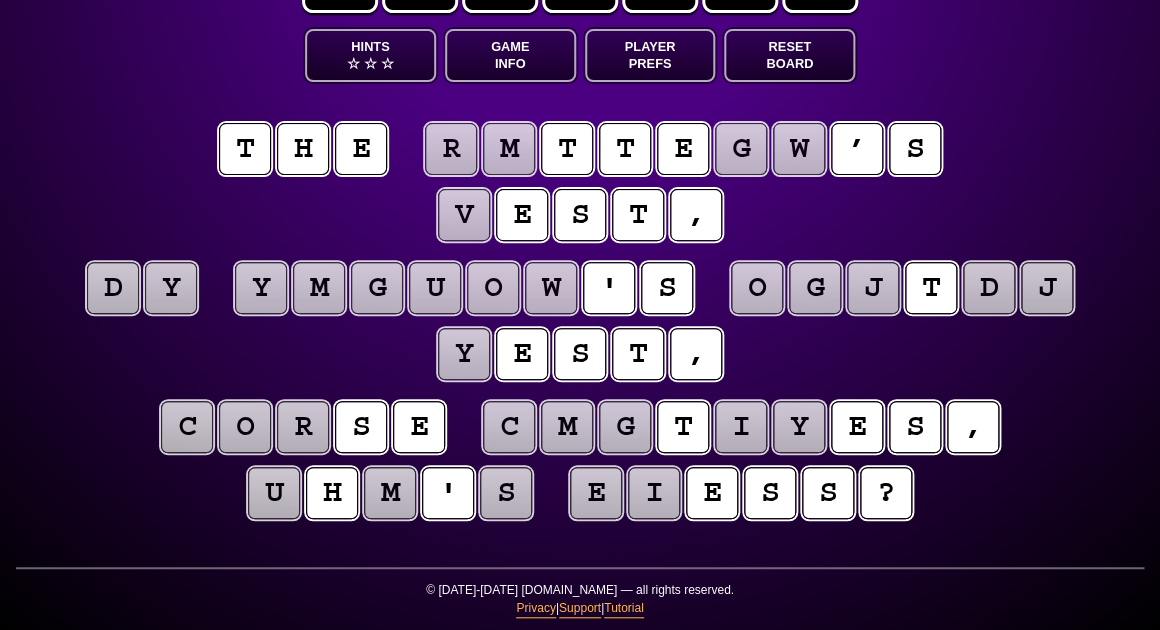 scroll, scrollTop: 95, scrollLeft: 0, axis: vertical 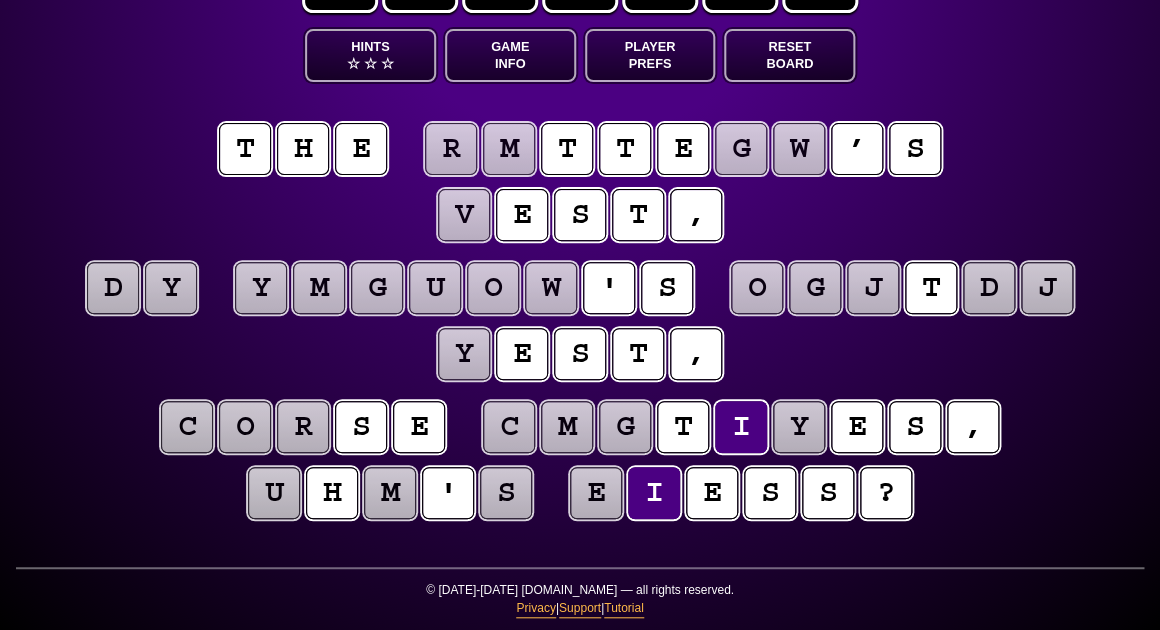 click on "i" at bounding box center [654, 493] 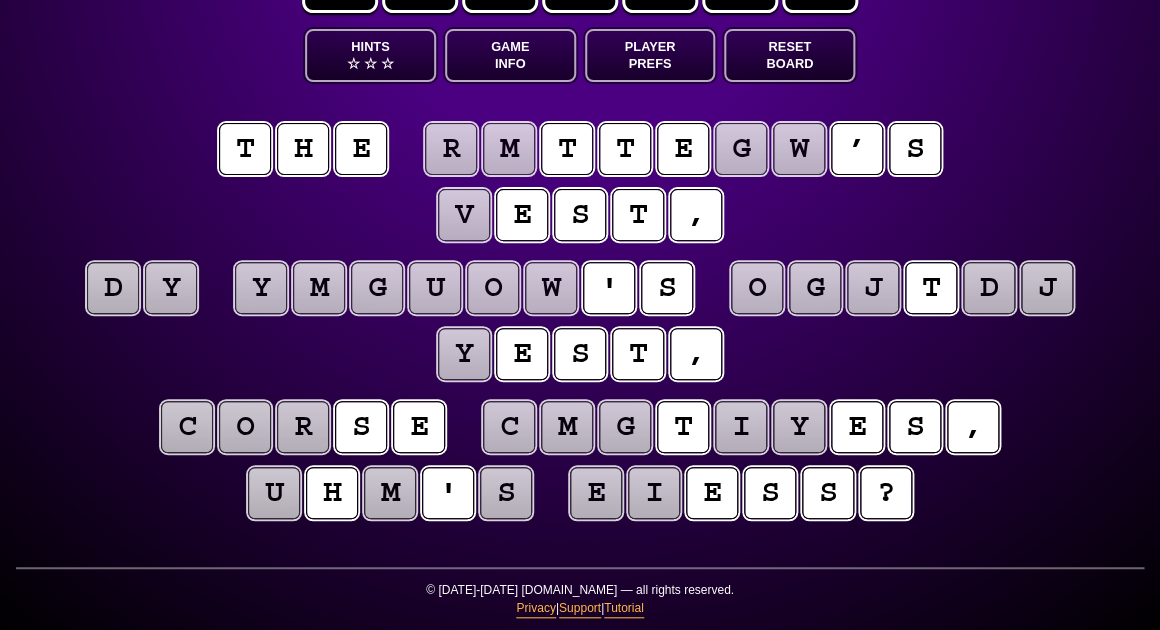 click on "t h e r m t t e g w ’ s v e s t , d y y m g u o w ' s o g j t d j y e s t , c o r s e c m g t i y e s , u h m ' s e i e s s ?" at bounding box center (580, 324) 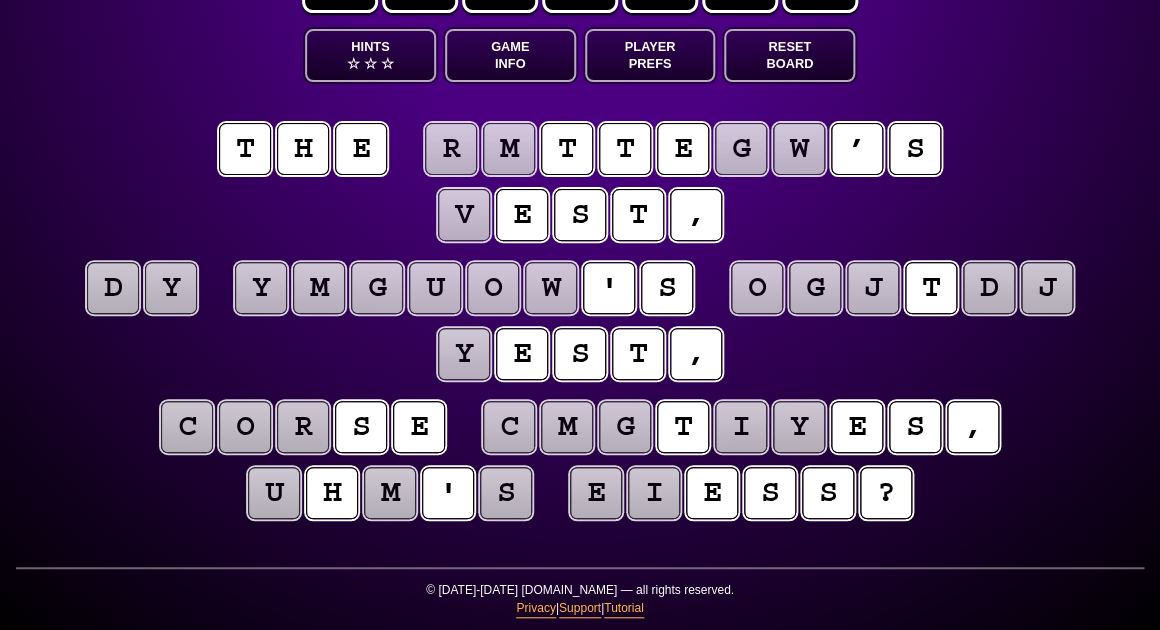 scroll, scrollTop: 95, scrollLeft: 0, axis: vertical 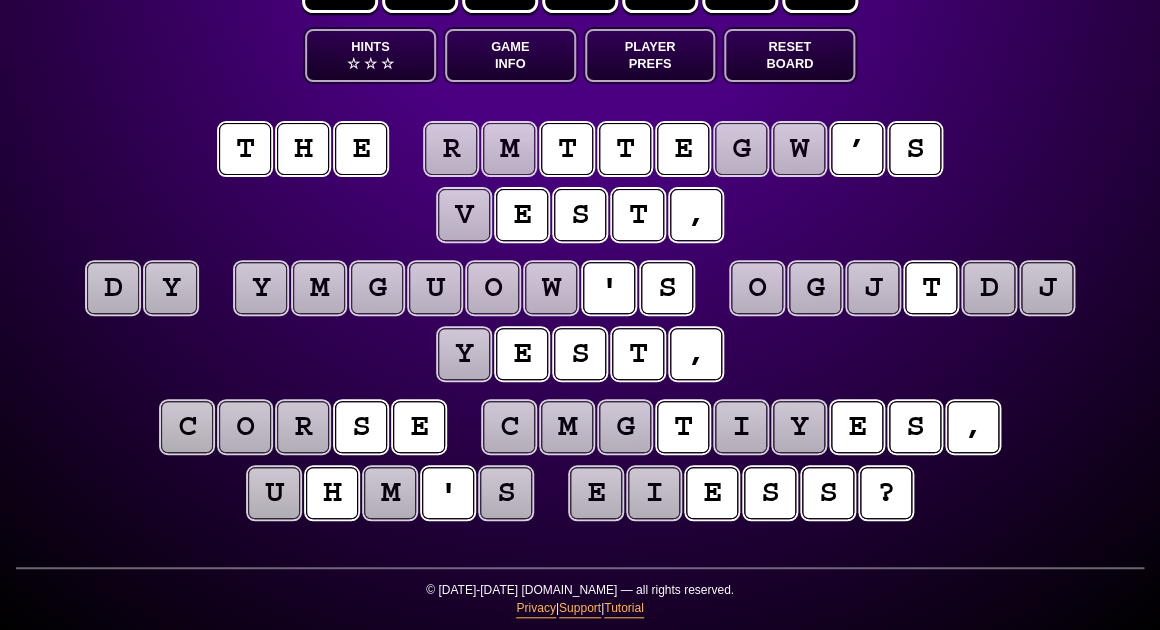 click on "w" at bounding box center (551, 288) 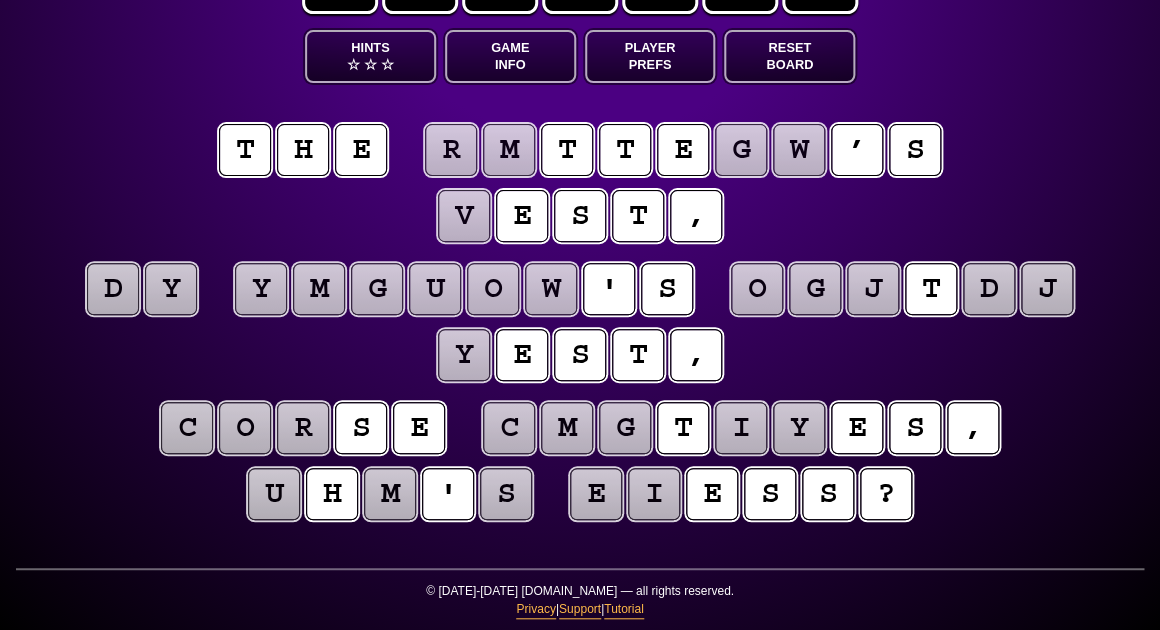 scroll, scrollTop: 94, scrollLeft: 0, axis: vertical 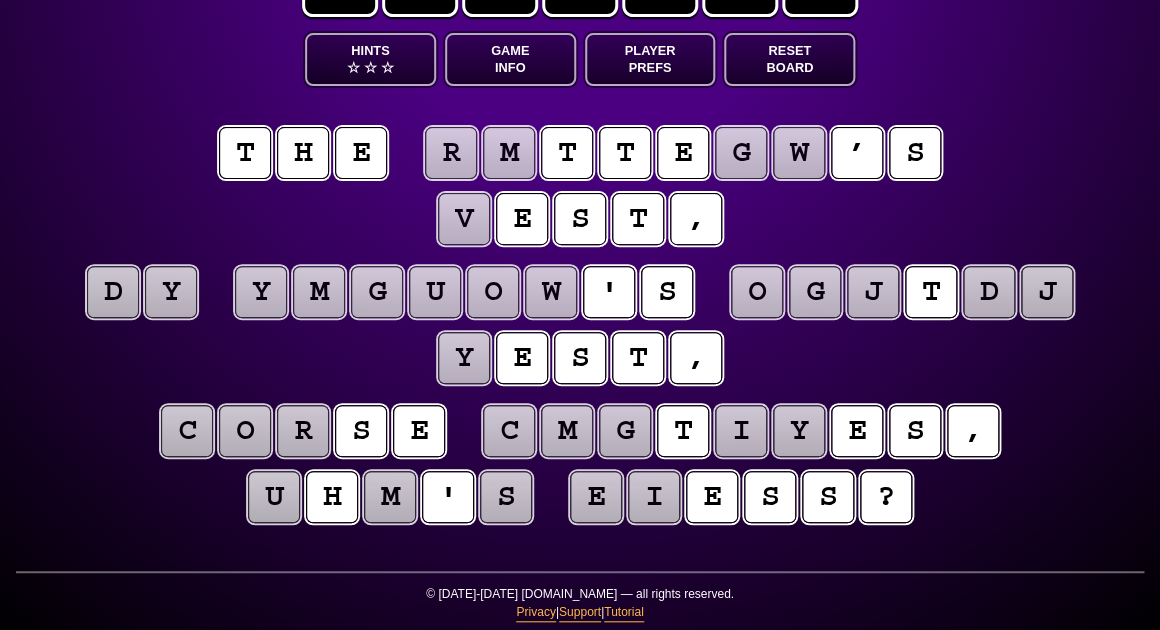 click on "d y y m g u o w ' s o g j t d j y e s t ," at bounding box center [580, 326] 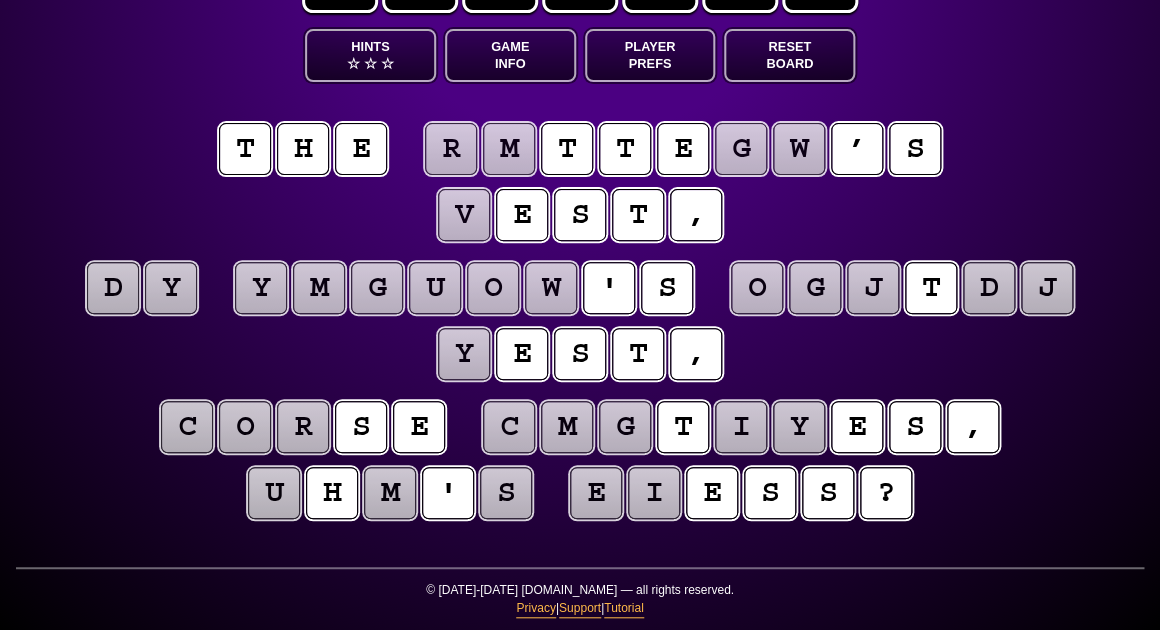 scroll, scrollTop: 95, scrollLeft: 0, axis: vertical 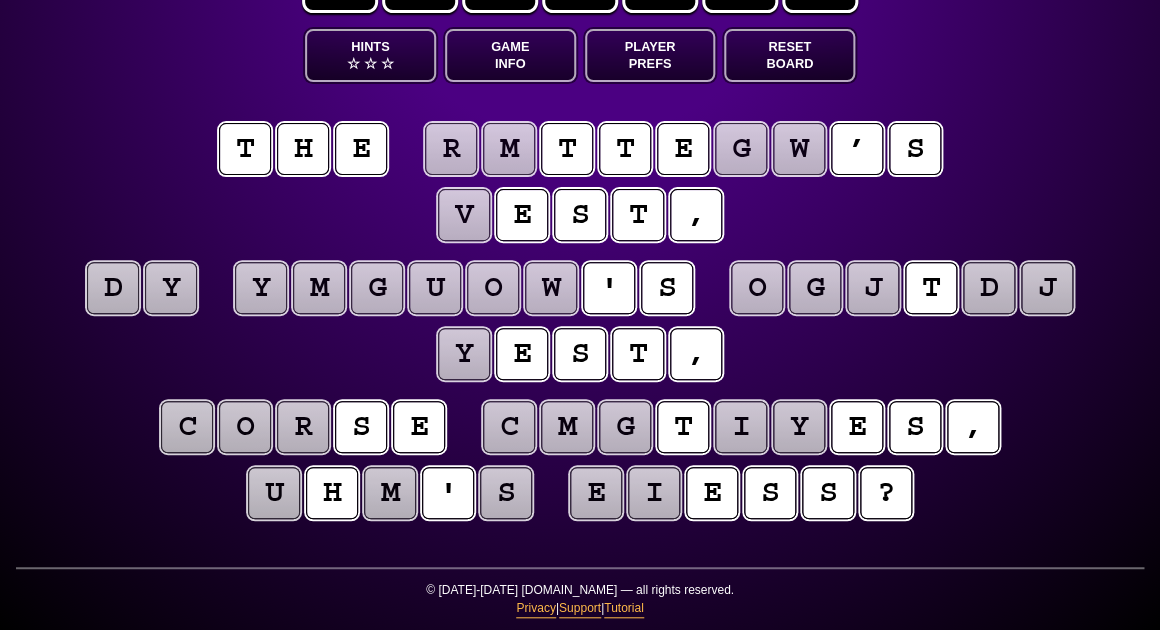 click on "t h e r m t t e g w ’ s v e s t , d y y m g u o w ' s o g j t d j y e s t , c o r s e c m g t i y e s , u h m ' s e i e s s ?" at bounding box center [580, 324] 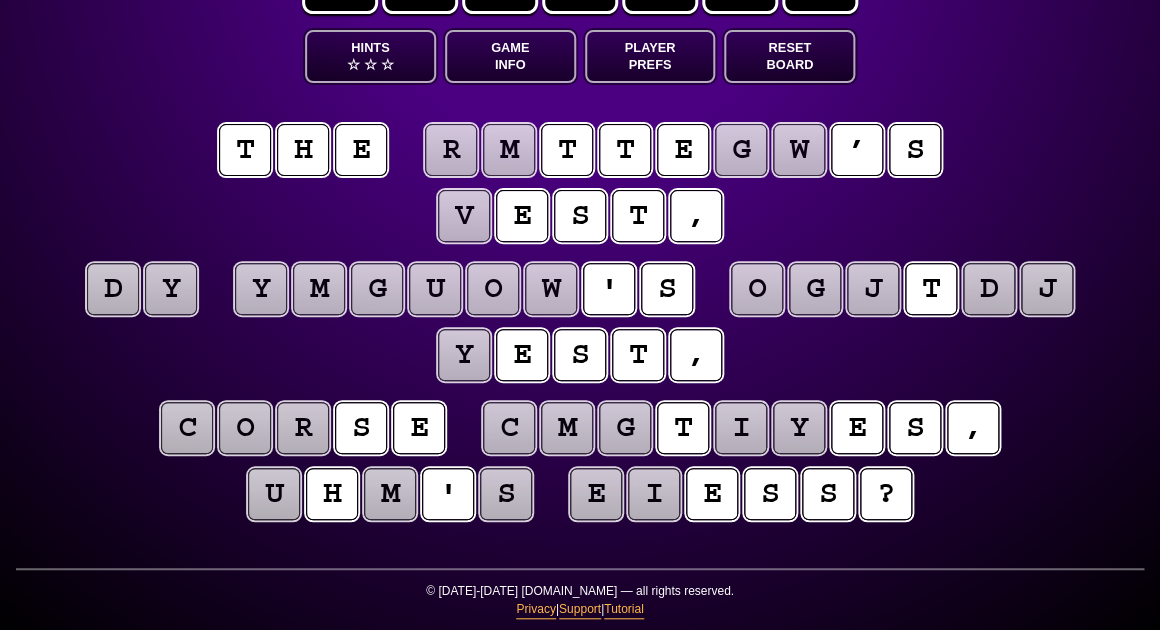 click on "i" at bounding box center (654, 494) 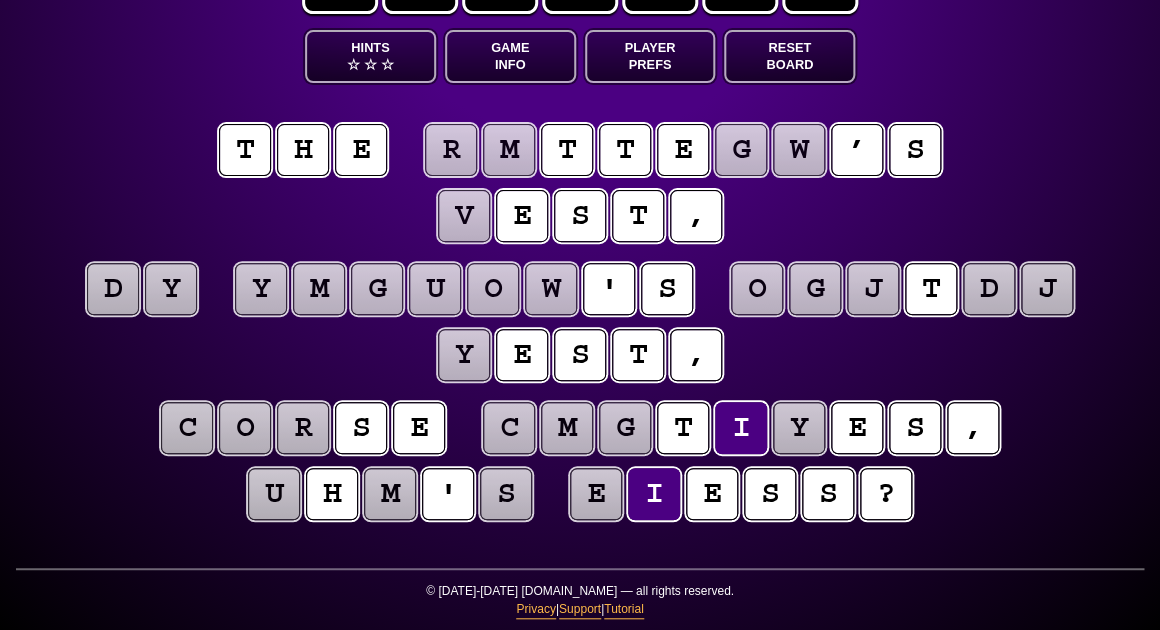 click on "e" at bounding box center (596, 494) 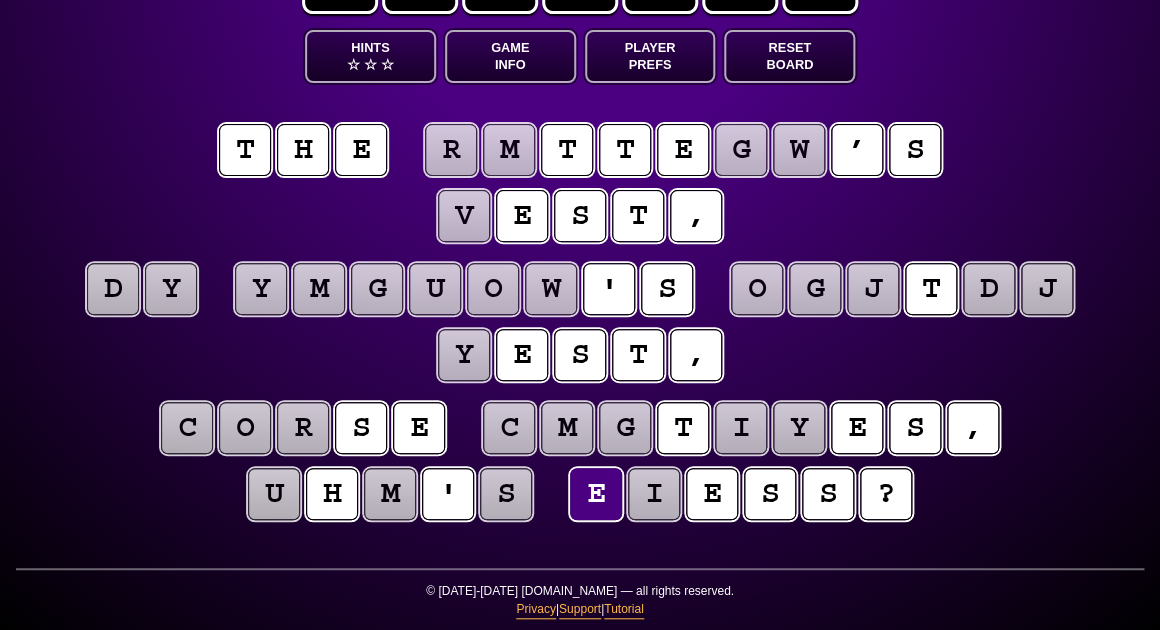 click on "c o r s e c m g t i y e s , u h m ' s e i e s s ?" at bounding box center [580, 462] 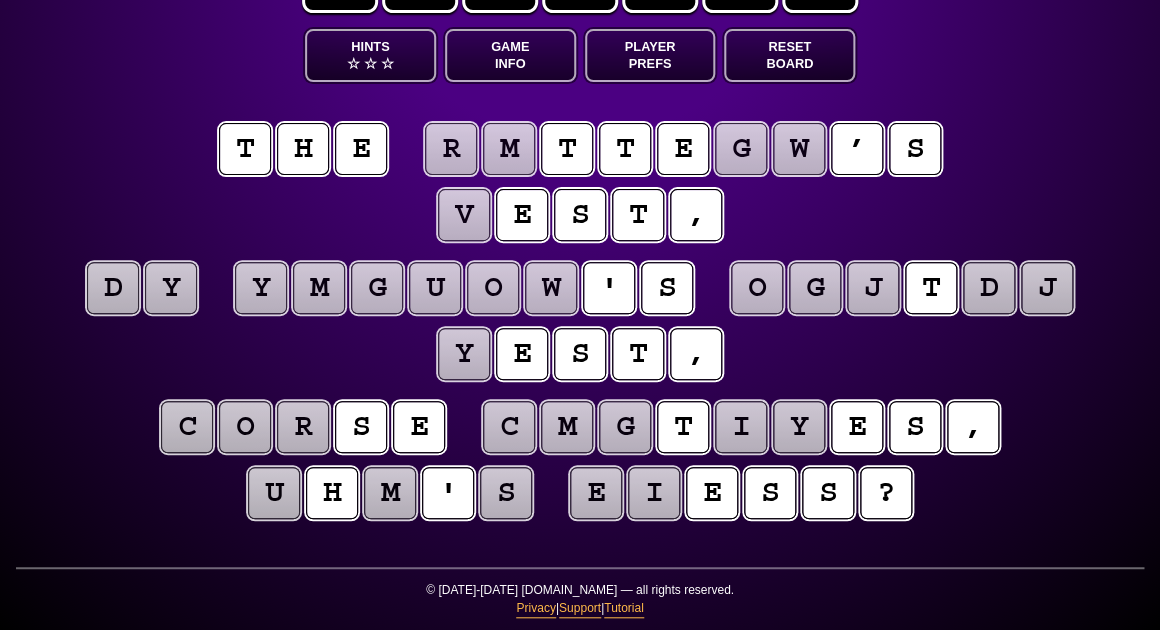 scroll, scrollTop: 95, scrollLeft: 0, axis: vertical 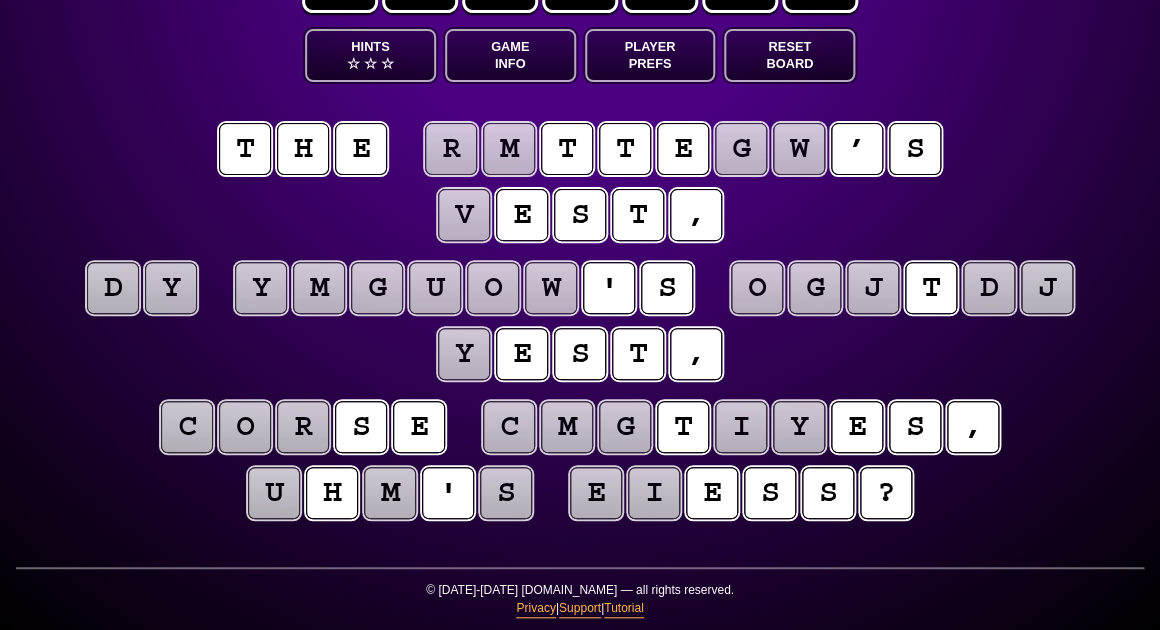 click on "d y y m g u o w ' s o g j t d j y e s t ," at bounding box center [580, 322] 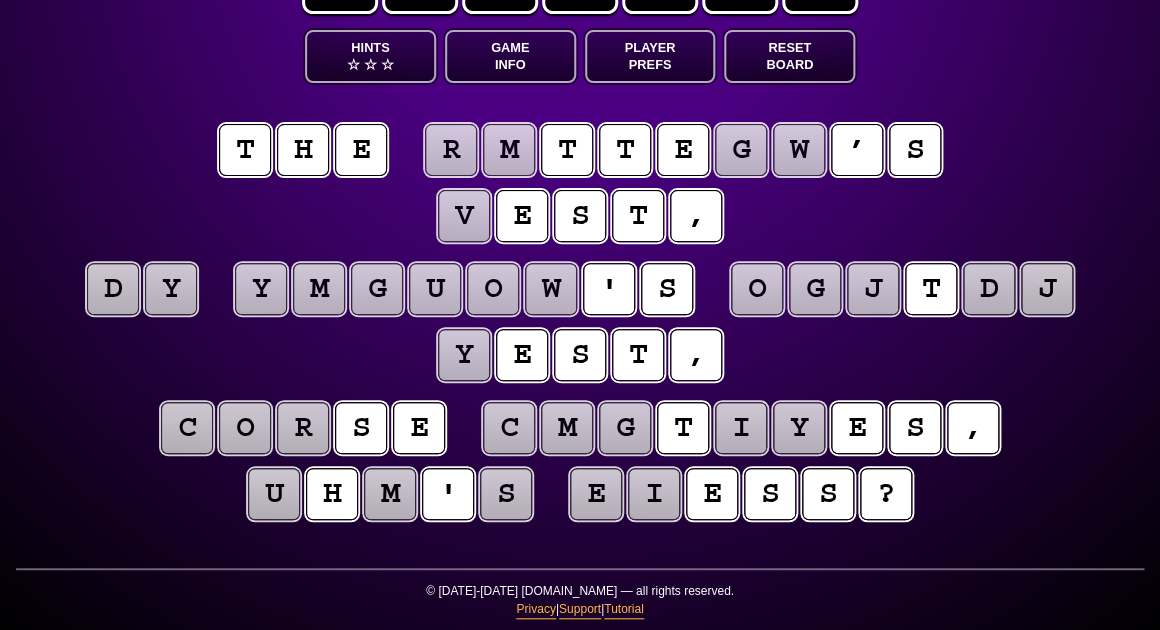 click on "v" at bounding box center (464, 216) 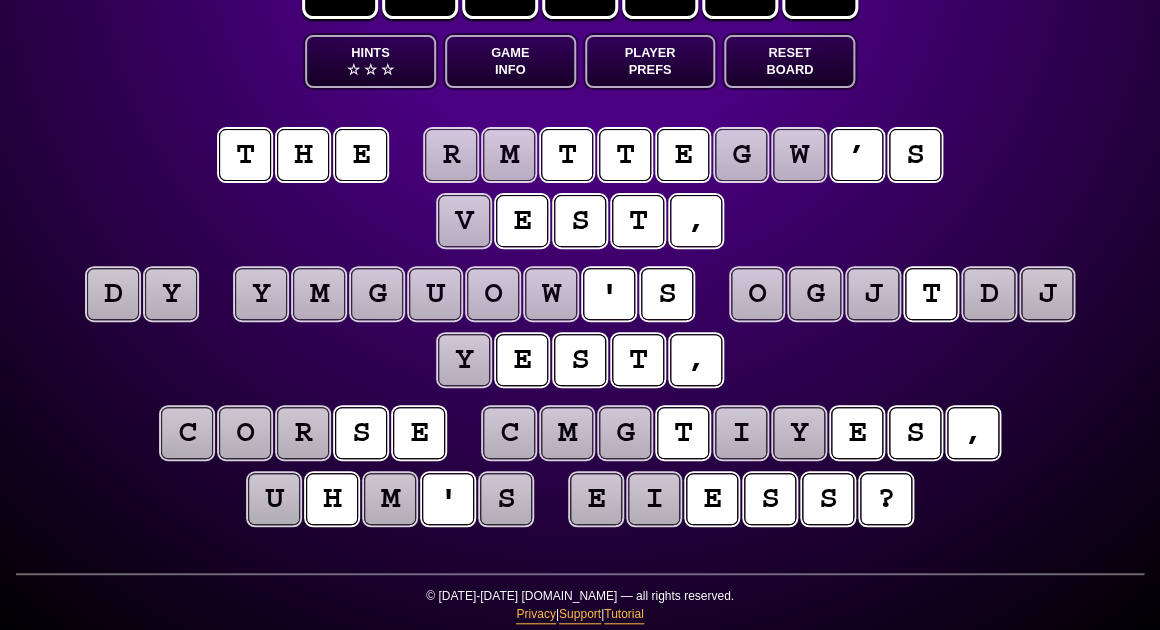 click on "t h e r m t t e g w ’ s v e s t ," at bounding box center (580, 189) 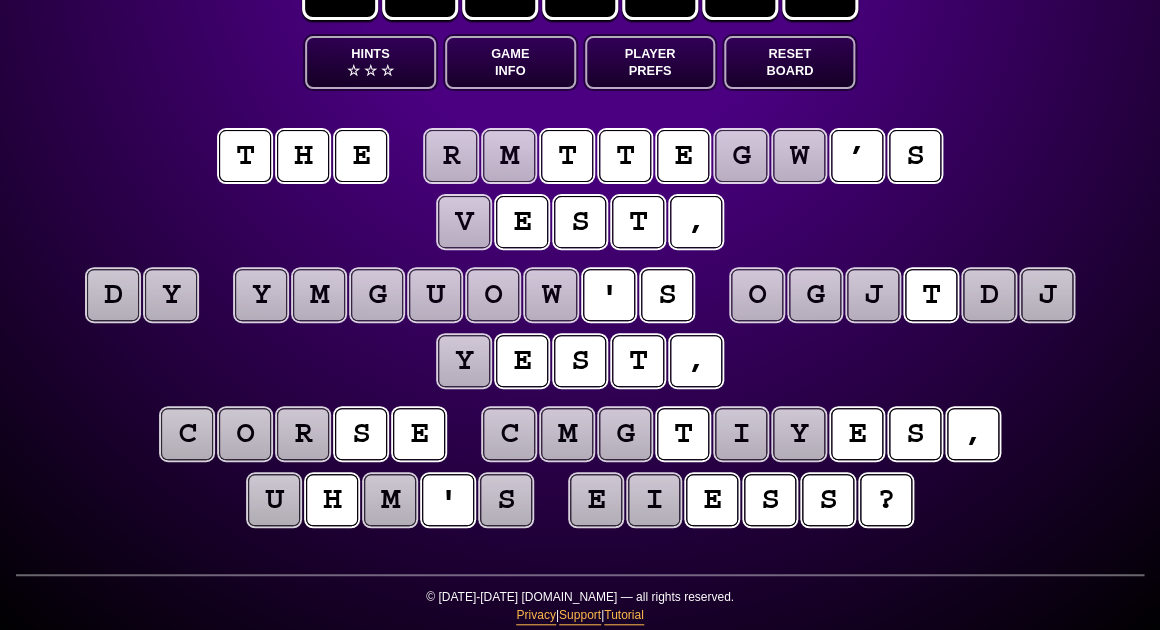 click on "m" at bounding box center (509, 156) 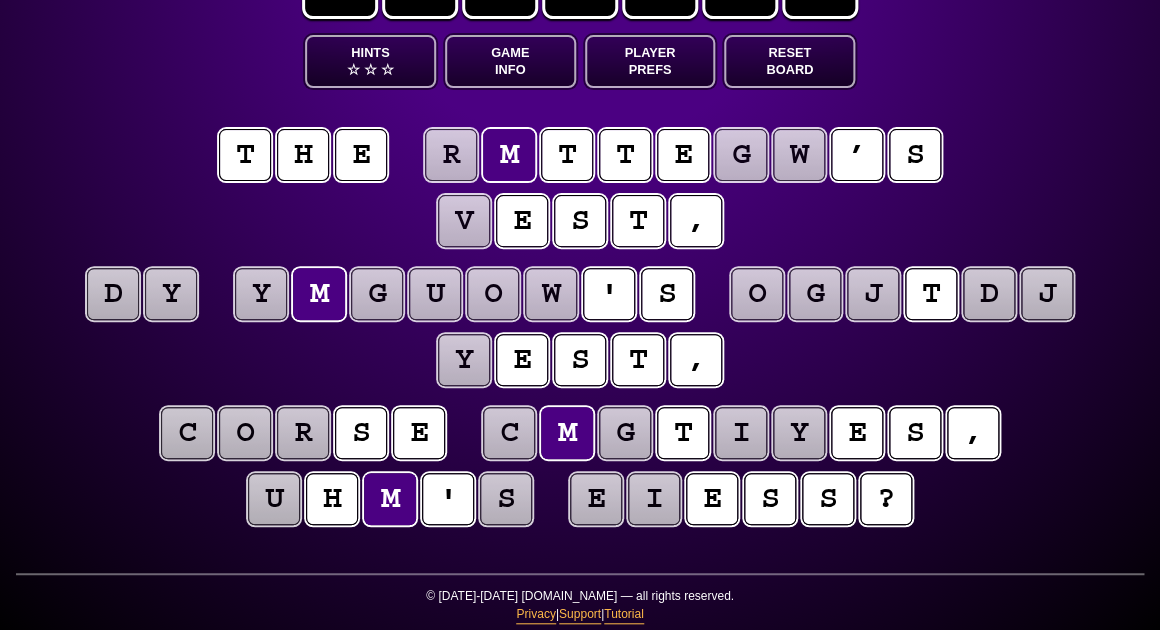 scroll, scrollTop: 89, scrollLeft: 0, axis: vertical 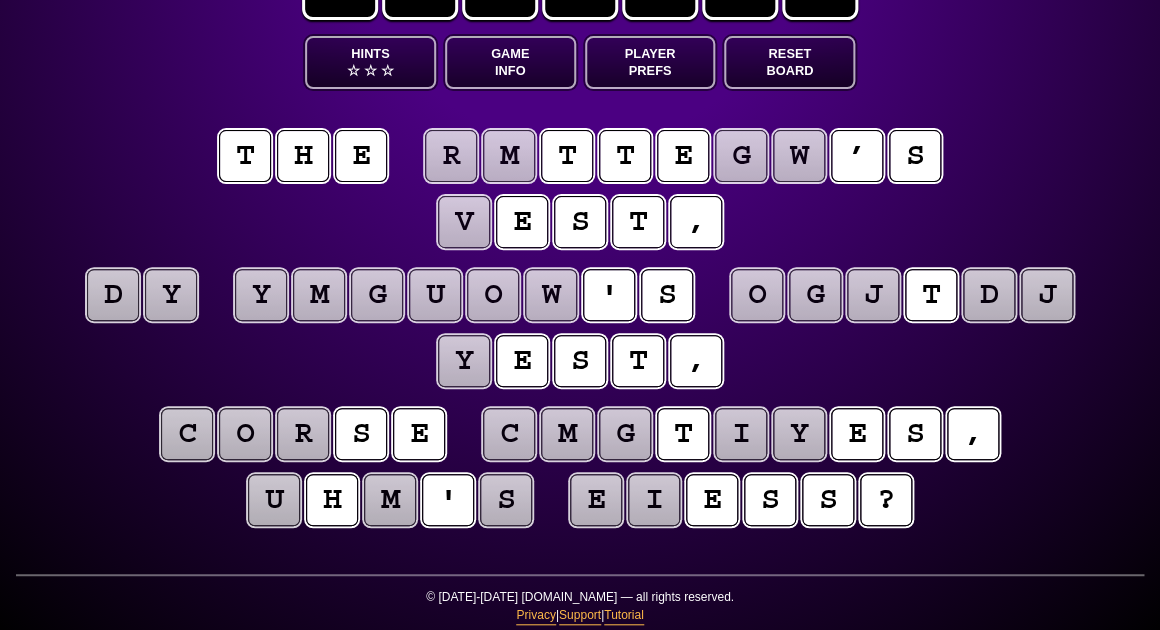 click on "☆" at bounding box center (370, 70) 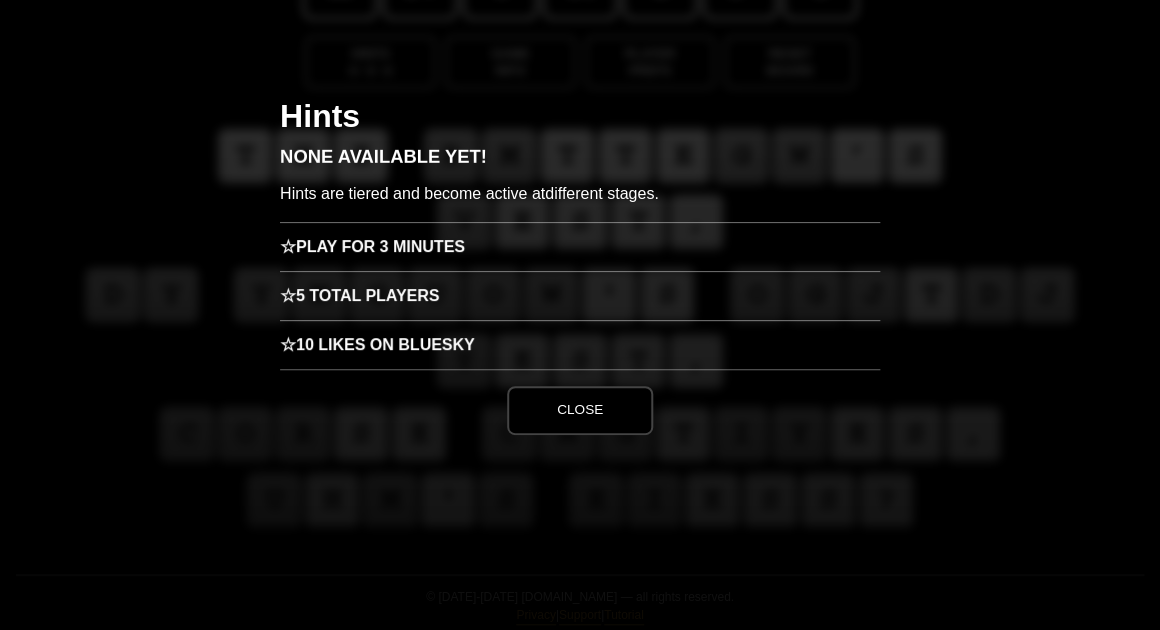 scroll, scrollTop: 90, scrollLeft: 0, axis: vertical 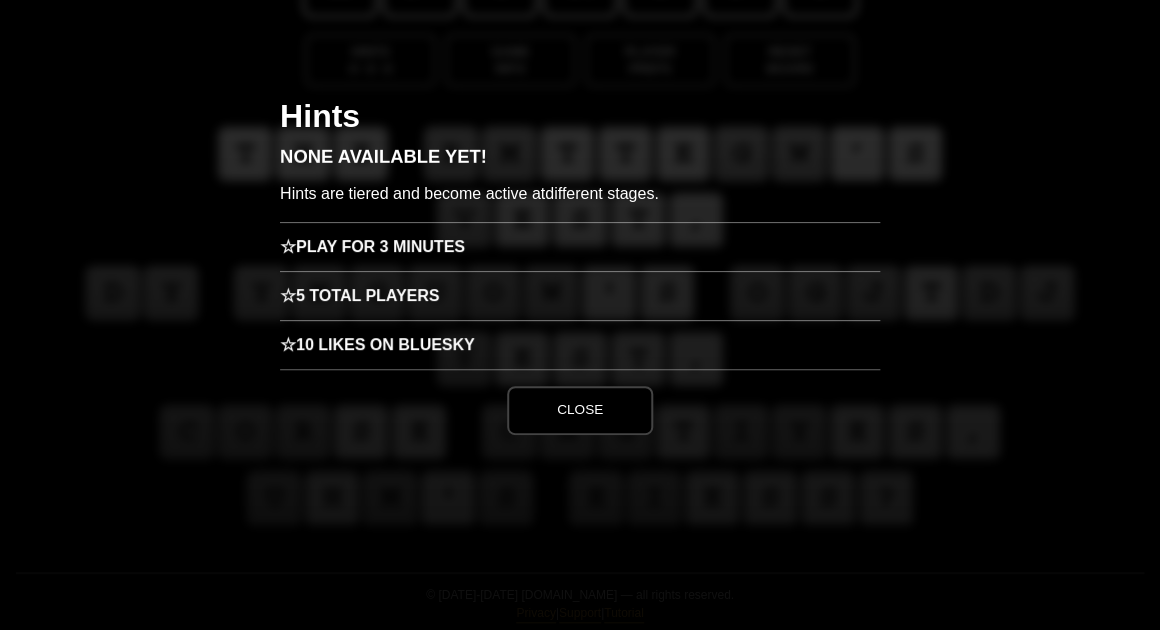 click on "☆  Play for 3 minutes" at bounding box center [580, 246] 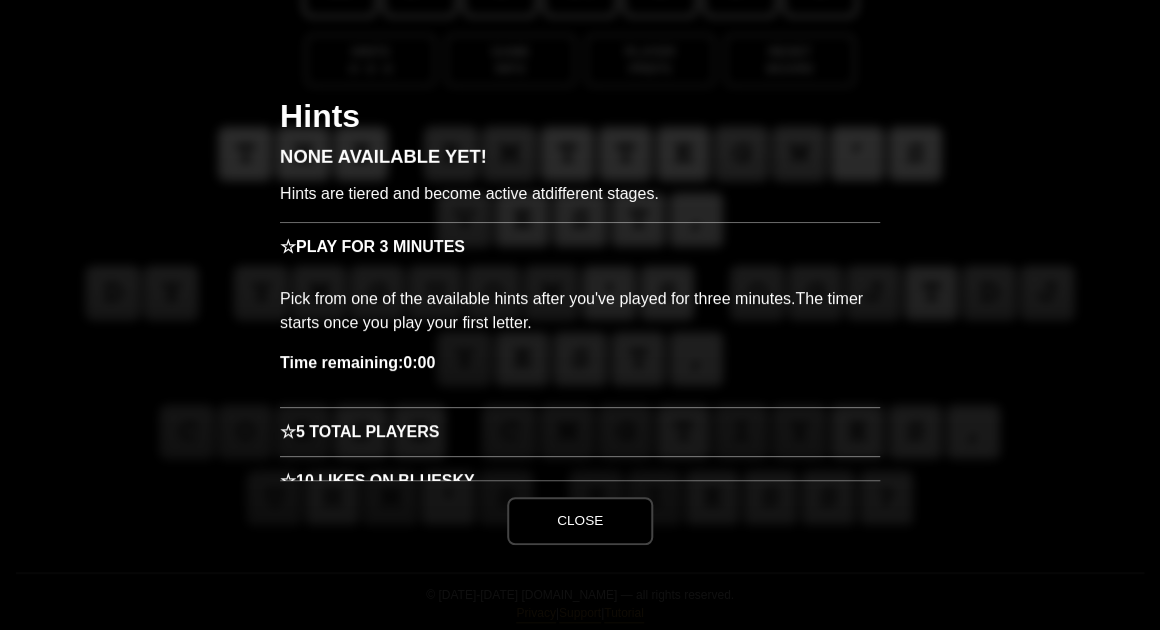 click on "Hints
None available yet!
Hints are tiered and become active at  different stages.
☆  Play for 3 minutes
Pick from one of the available hints after you've played for three minutes.  The timer starts once you play your first letter.
Time remaining:  0:00
☆  5 Total Players
A clue will unlock once five people have played the game [DATE].
☆  10 Likes on Bluesky
Learn what news story [DATE] puzzle is based on when  [DATE] post on Bluesky  gets a combination of 10 likes, comments, quote posts, and reposts.
Entropy #419
“Norwegian Numbers Nonsense”
18 65
🏆" at bounding box center [580, 315] 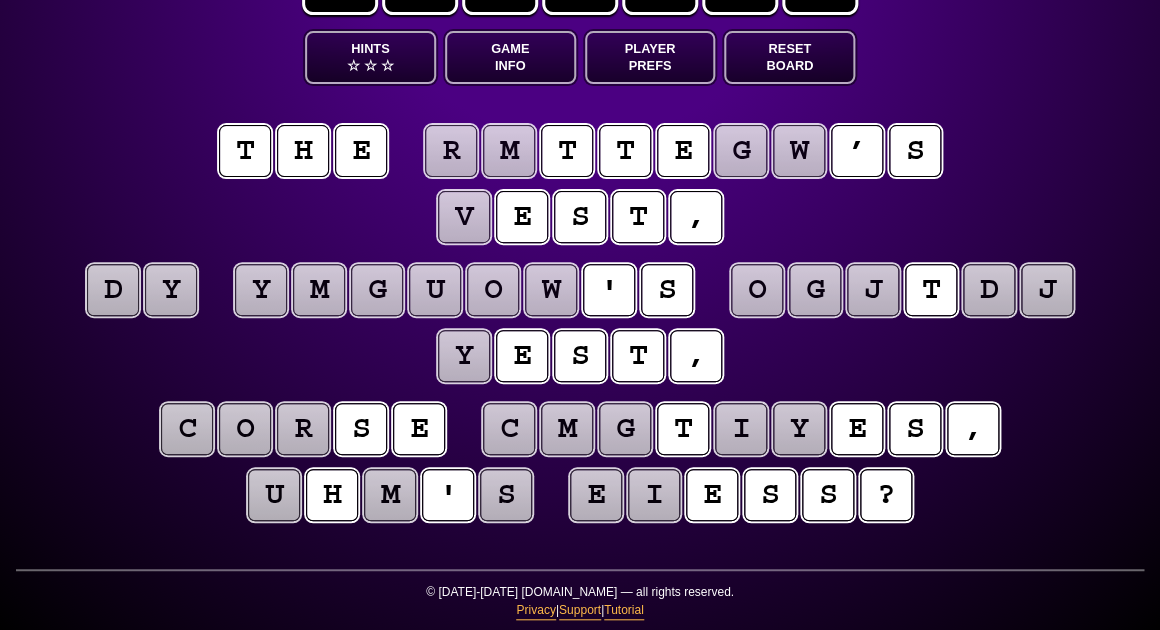 scroll, scrollTop: 93, scrollLeft: 0, axis: vertical 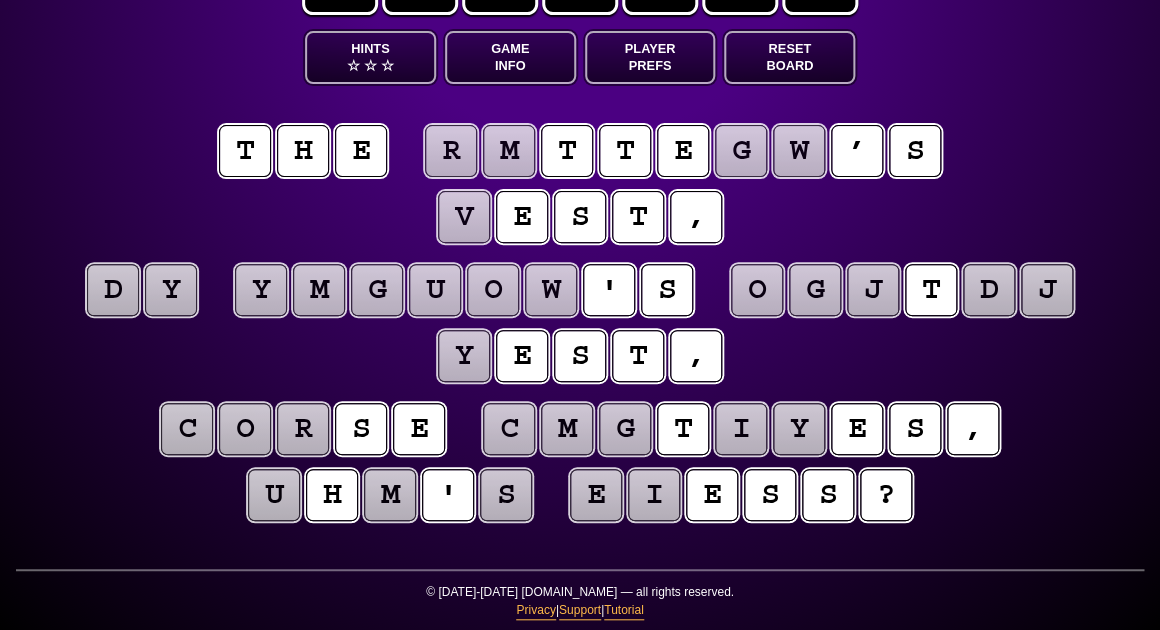 click on "w" at bounding box center (799, 151) 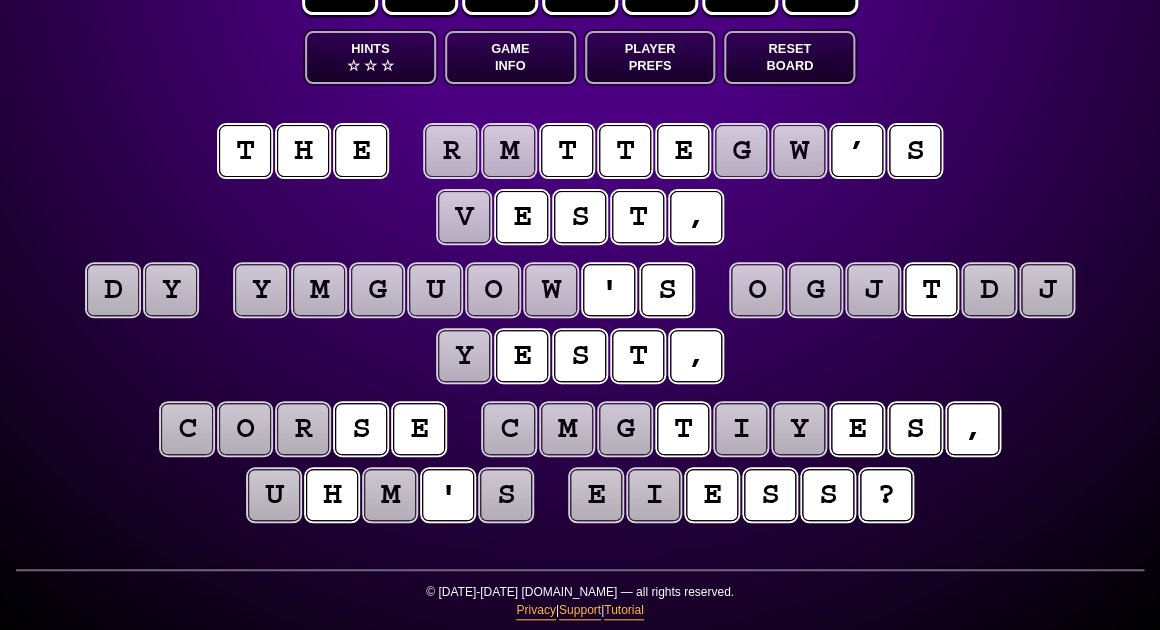 click on "t h e r m t t e g w ’ s v e s t ," at bounding box center (580, 185) 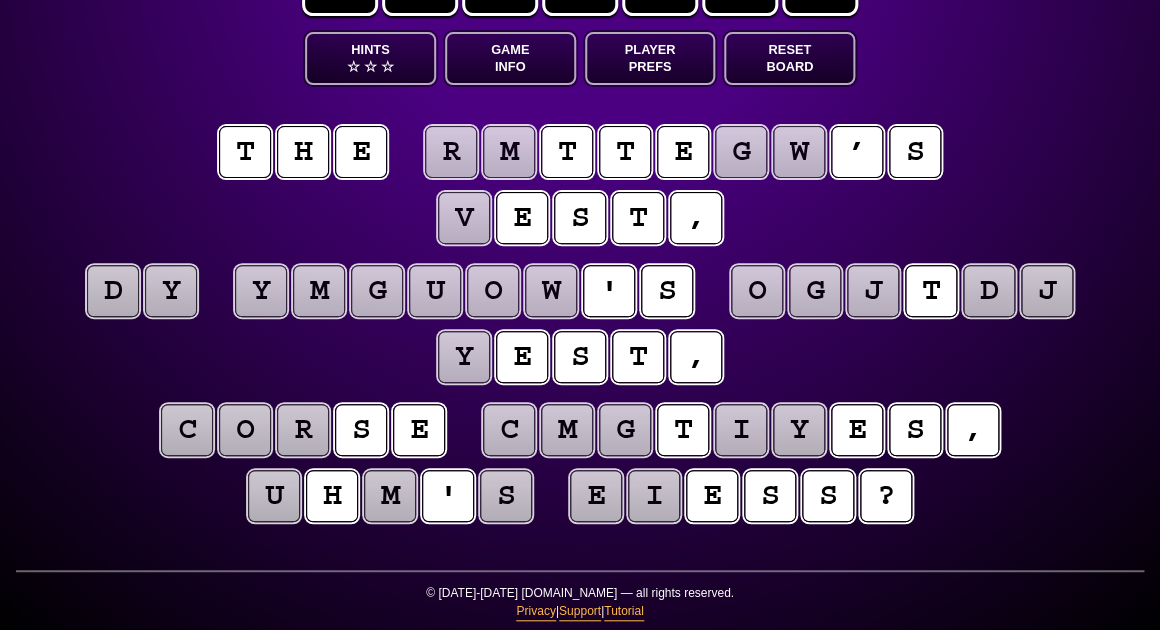 click on "d" at bounding box center (113, 291) 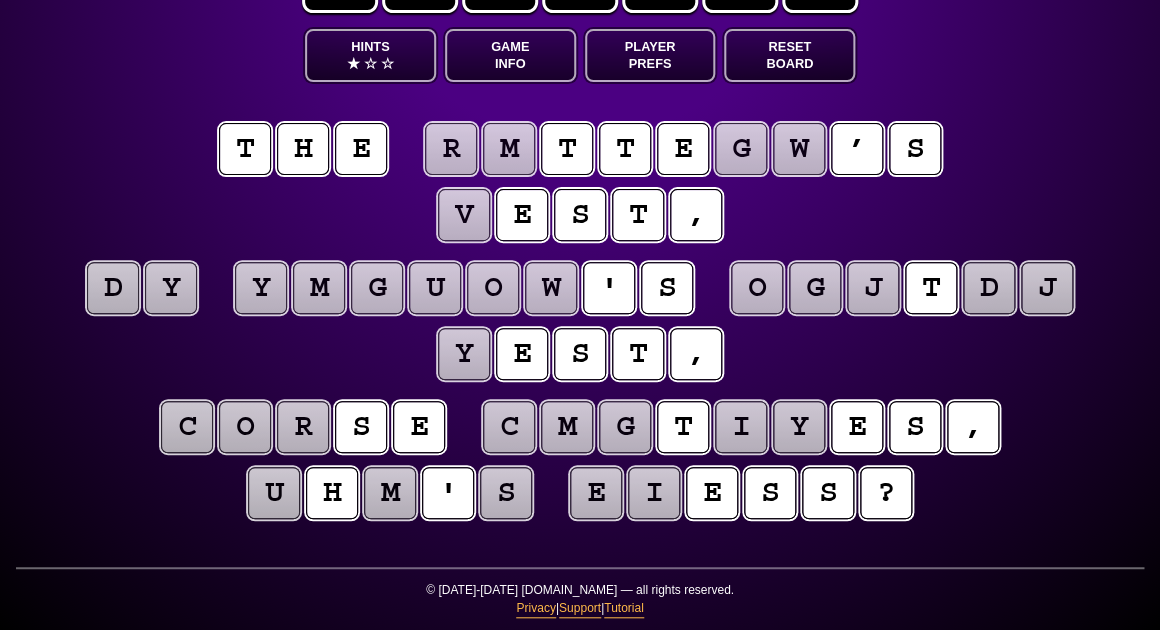 click on "d y y m g u o w ' s o g j t d j y e s t ," at bounding box center [580, 322] 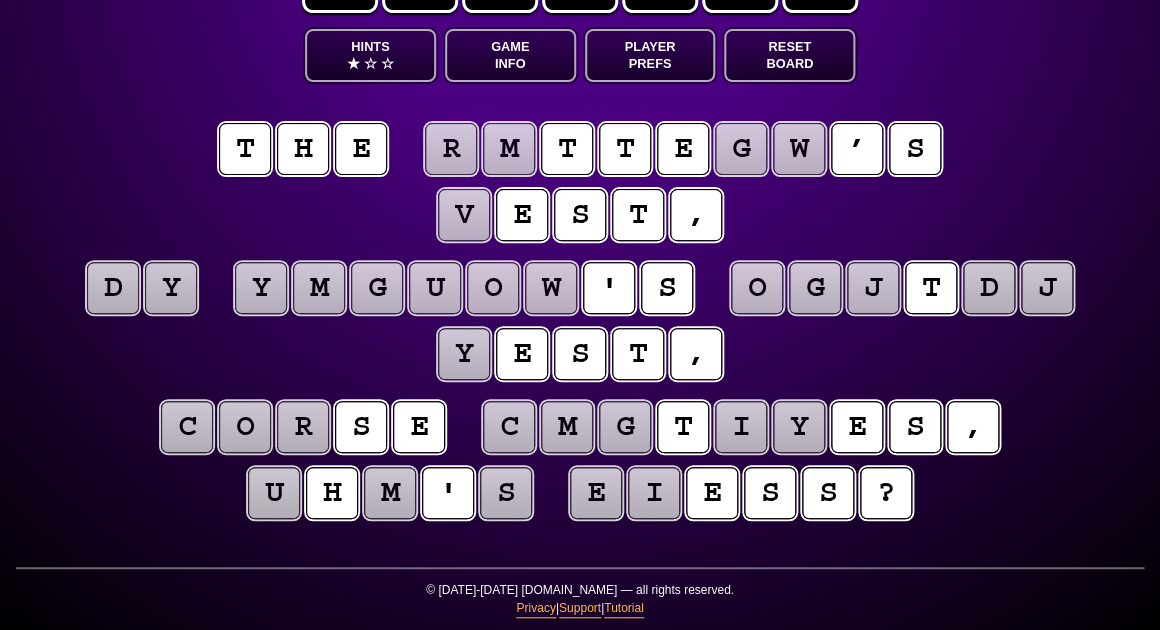 scroll, scrollTop: 95, scrollLeft: 0, axis: vertical 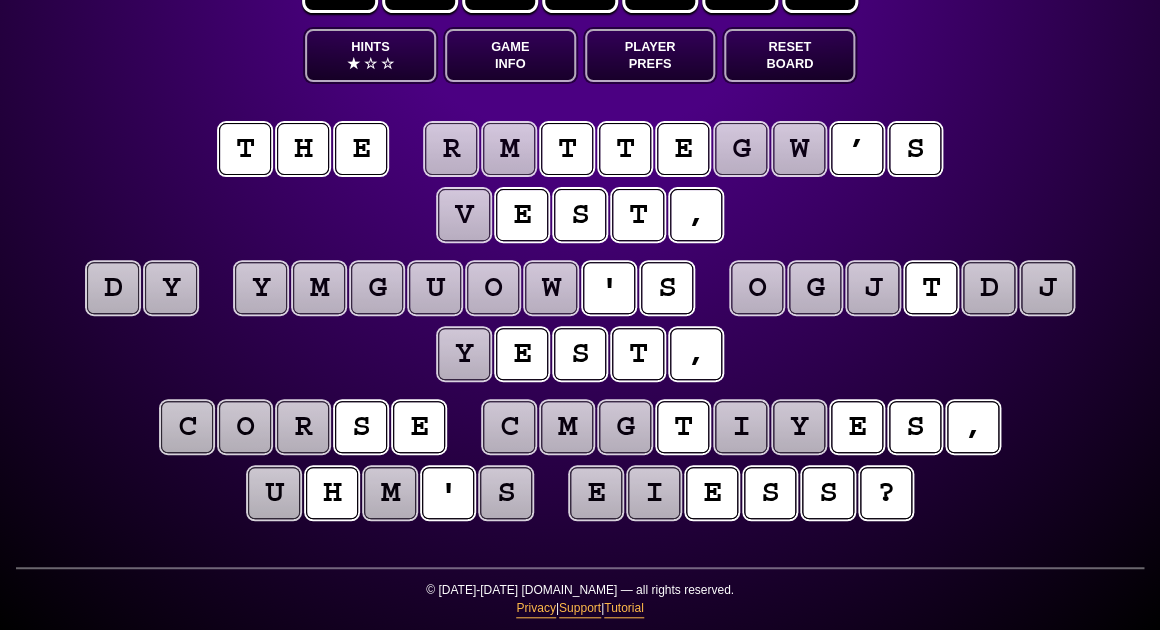 click on "d" at bounding box center [113, 288] 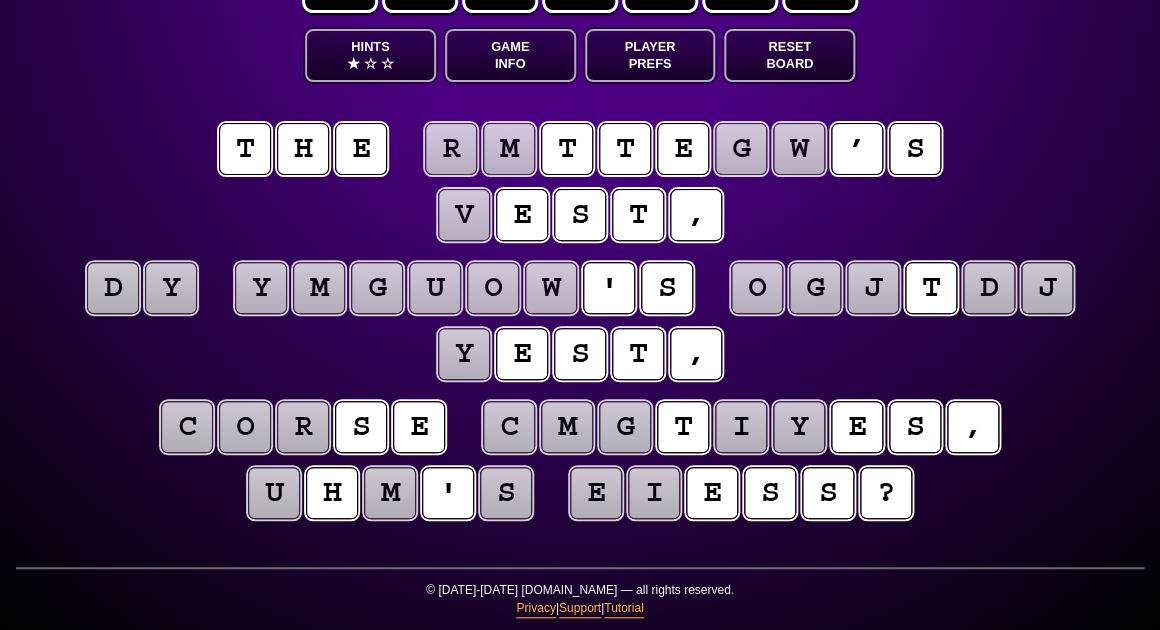 click on "y" at bounding box center (171, 288) 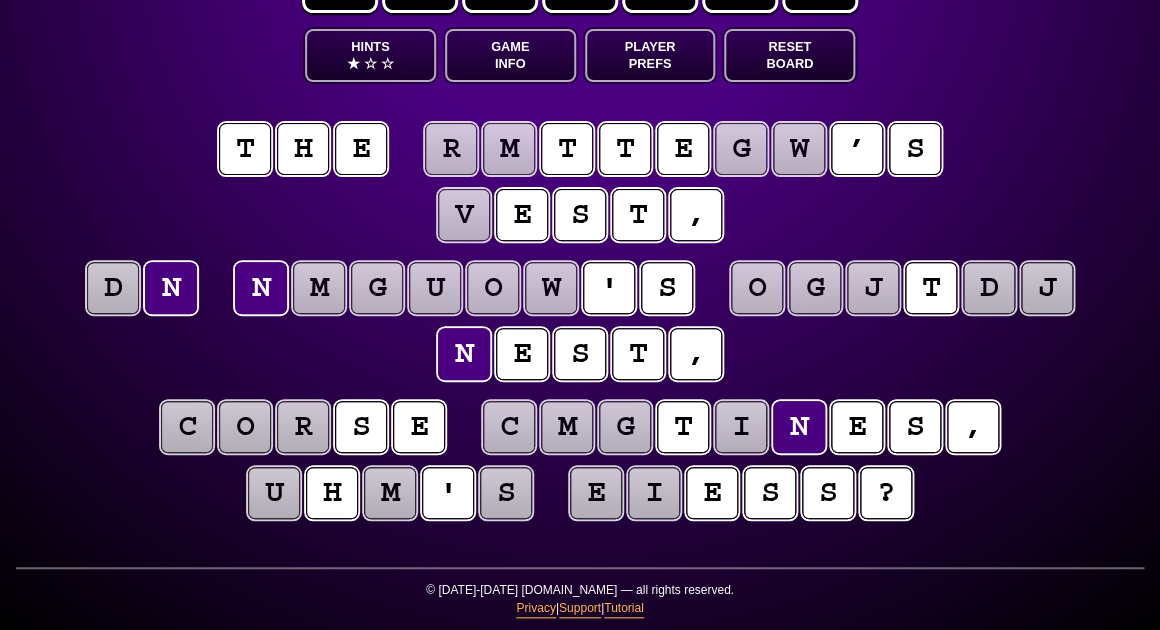 scroll, scrollTop: 95, scrollLeft: 0, axis: vertical 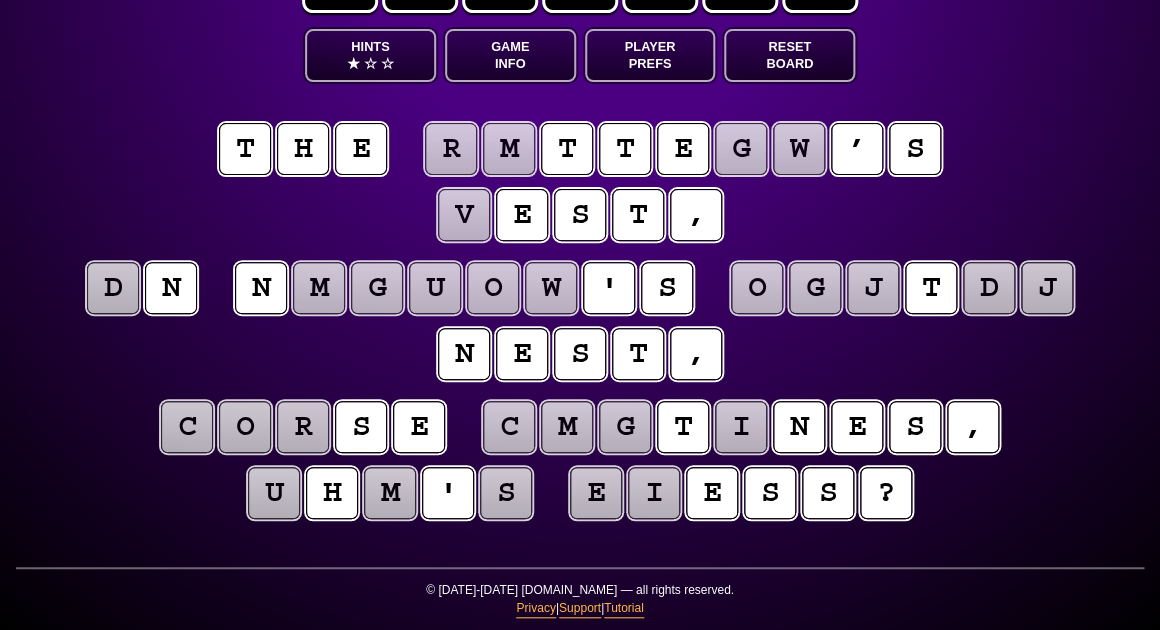 click on "t h e r m t t e g w ’ s v e s t , d n n m g u o w ' s o g j t d j n e s t , c o r s e c m g t i n e s , u h m ' s e i e s s ?" at bounding box center [580, 324] 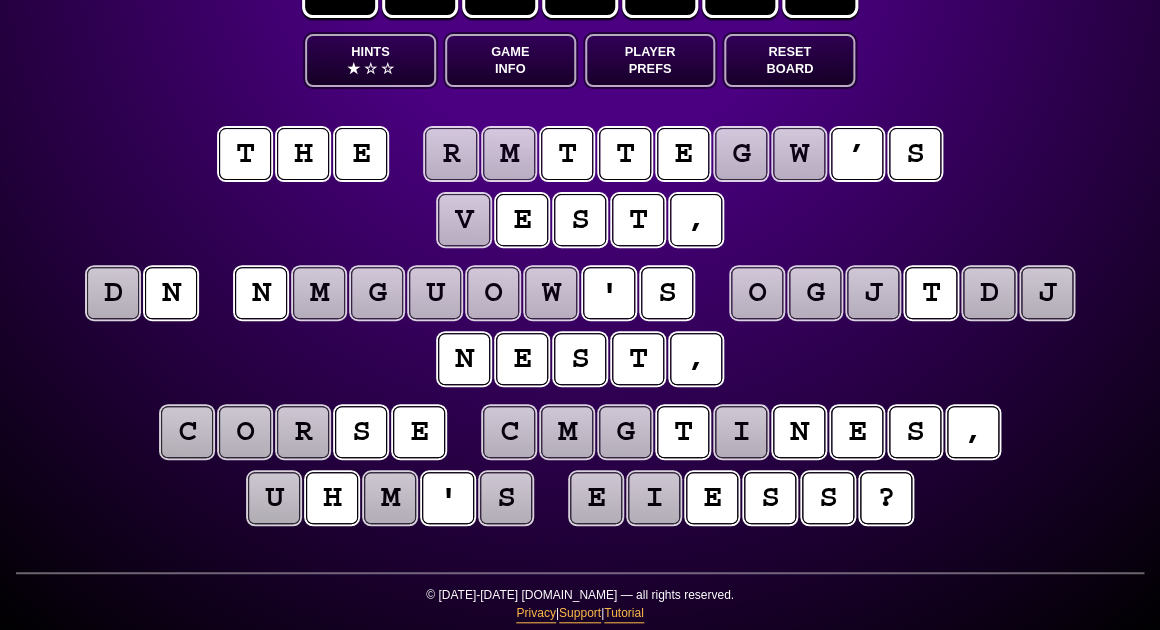 scroll, scrollTop: 90, scrollLeft: 0, axis: vertical 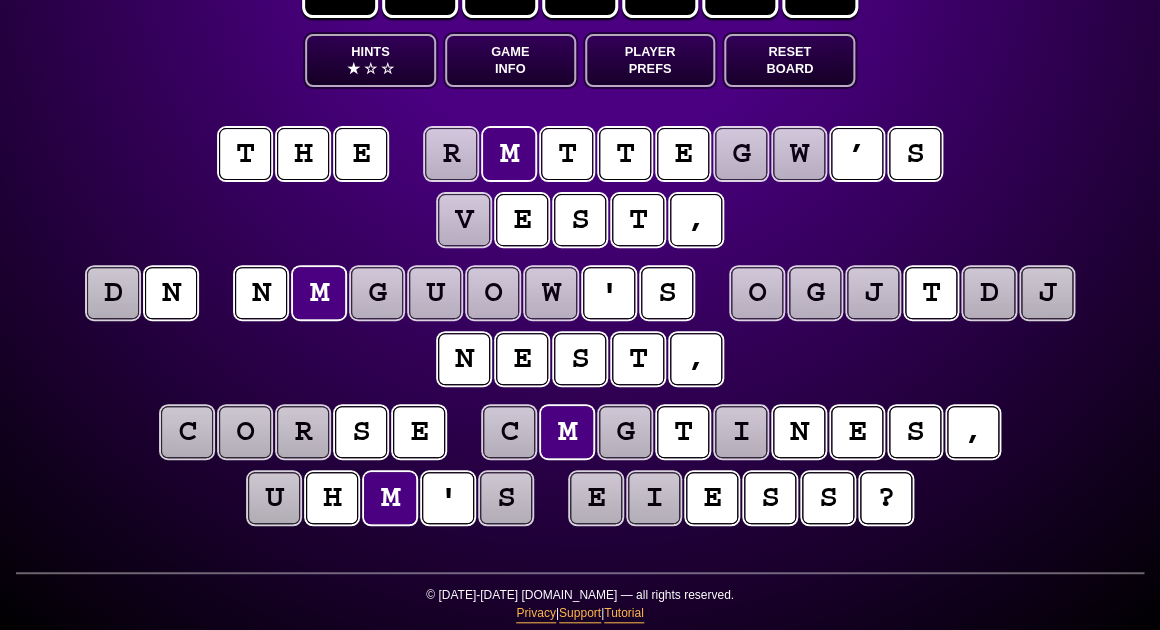 click on "t h e r m t t e g w ’ s v e s t ," at bounding box center [580, 188] 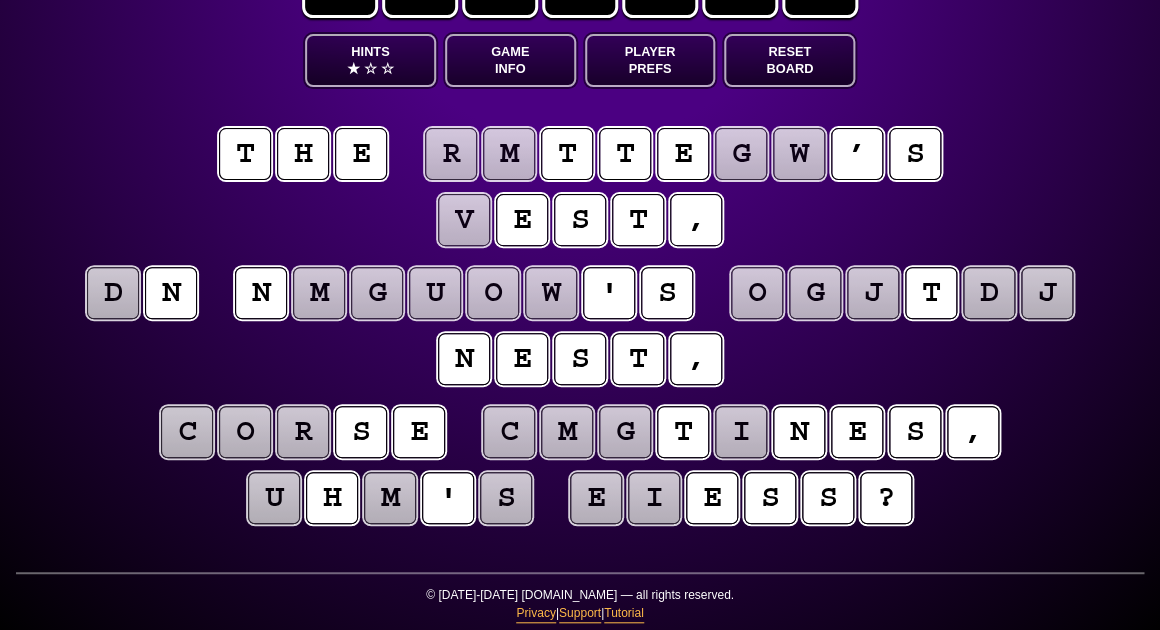 scroll, scrollTop: 89, scrollLeft: 0, axis: vertical 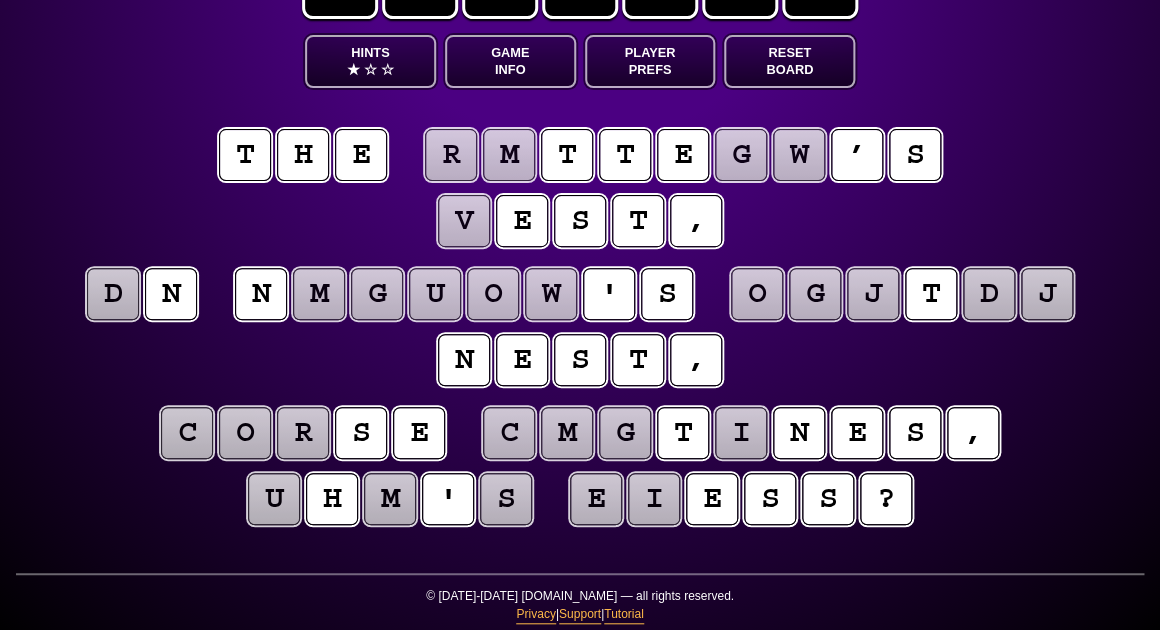 click on "i" at bounding box center (654, 499) 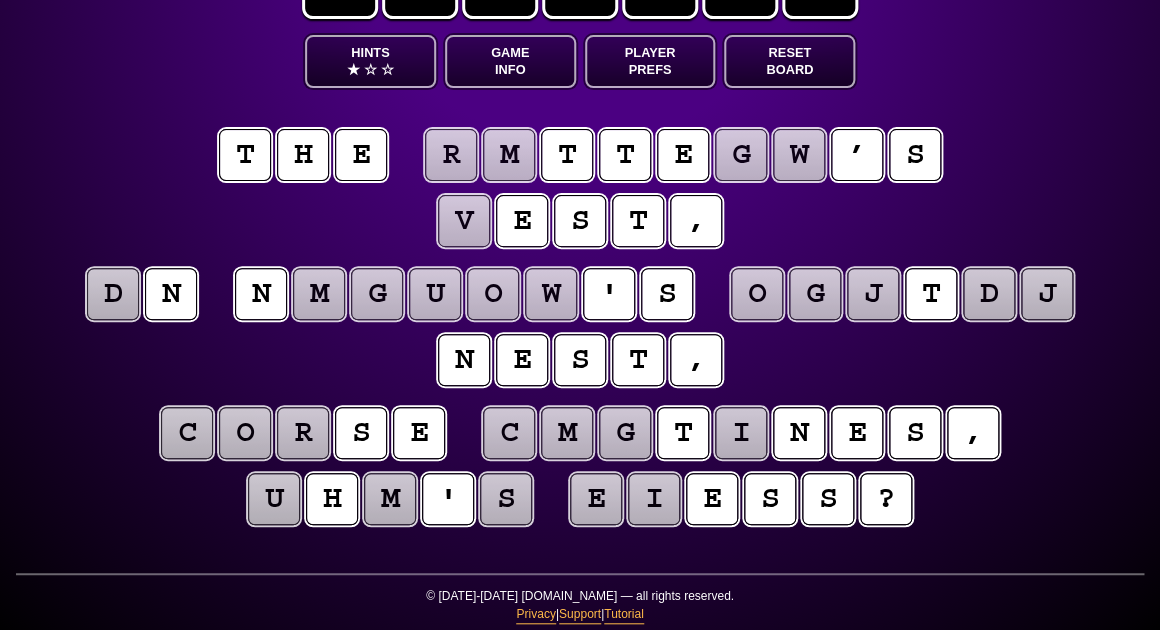 click on "i" at bounding box center [654, 499] 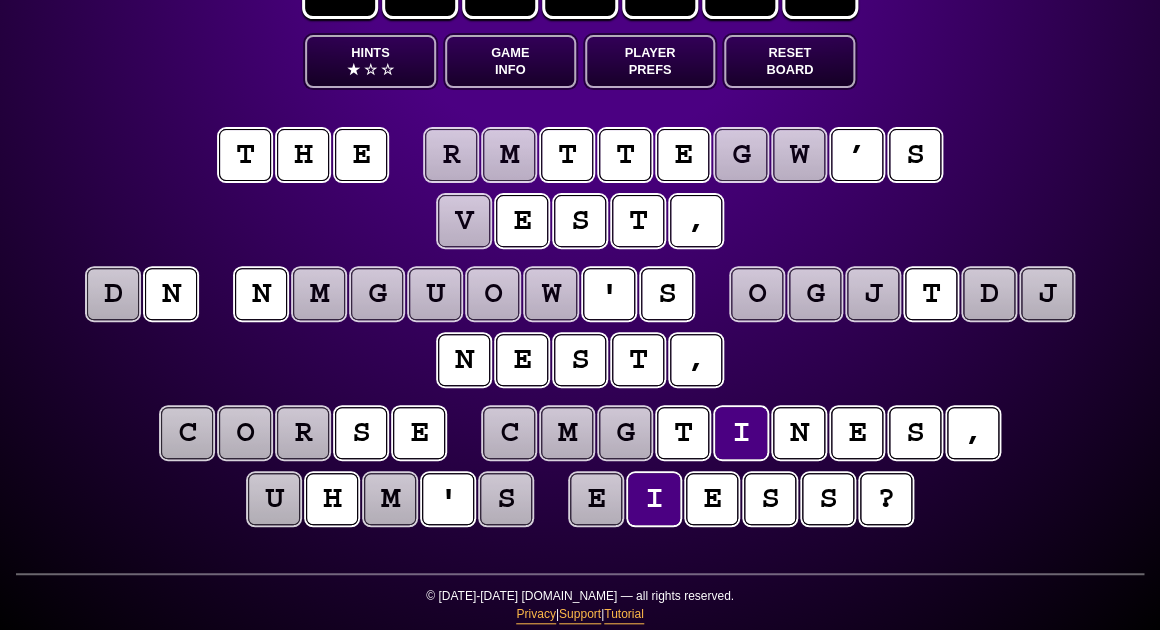 click on "d n n m g u o w ' s o g j t d j n e s t ," at bounding box center [580, 328] 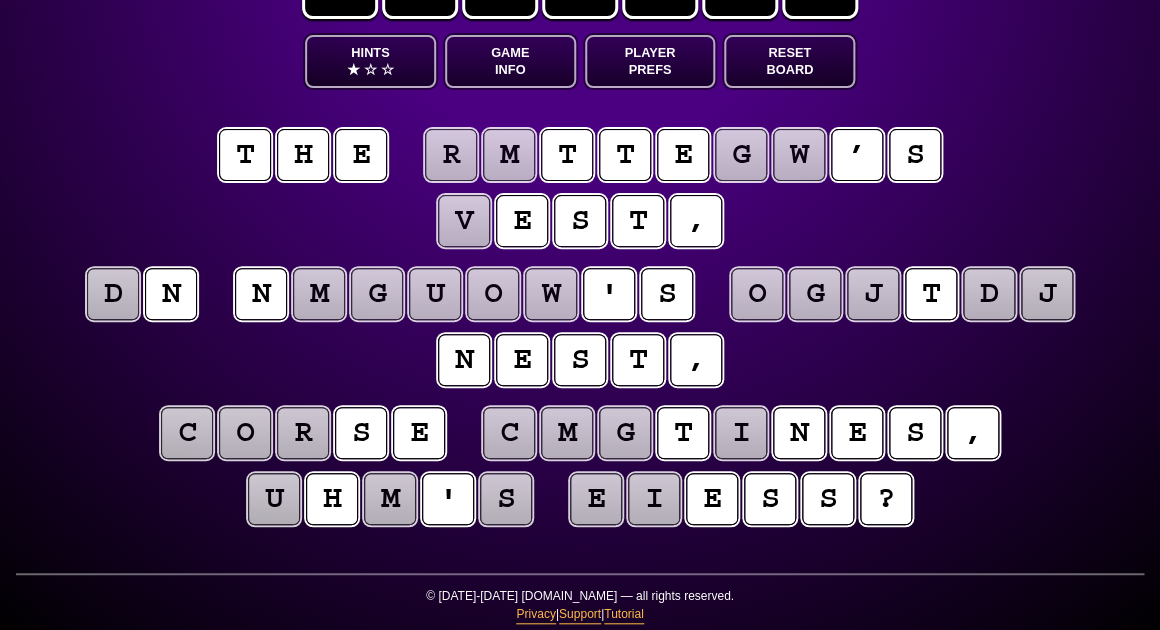 scroll, scrollTop: 88, scrollLeft: 0, axis: vertical 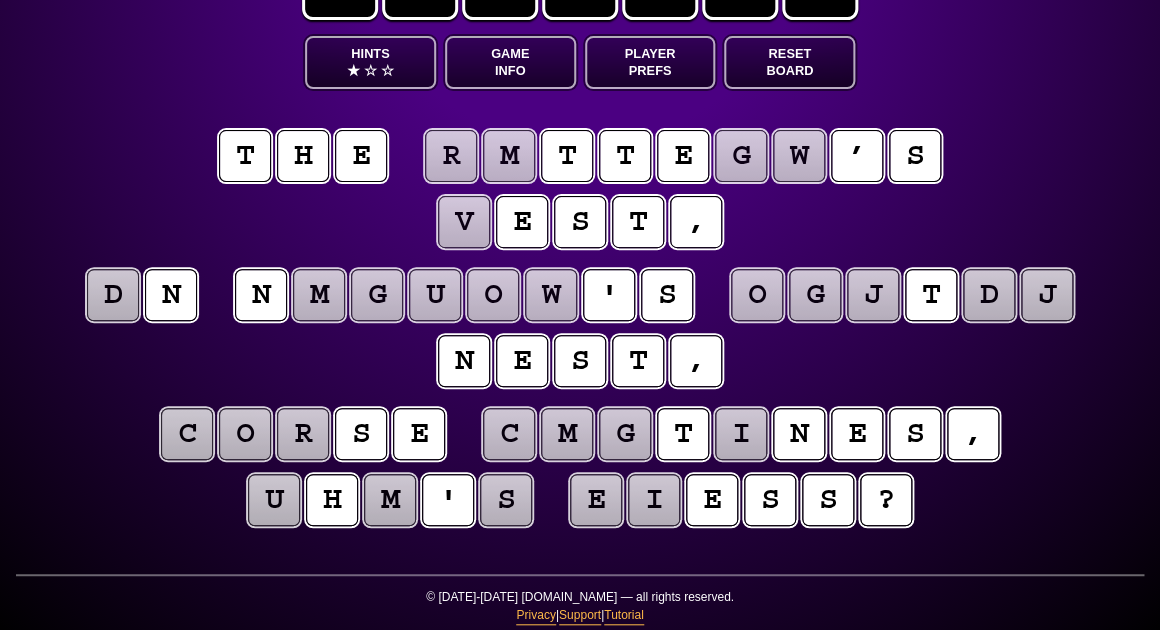click on "g" at bounding box center [741, 156] 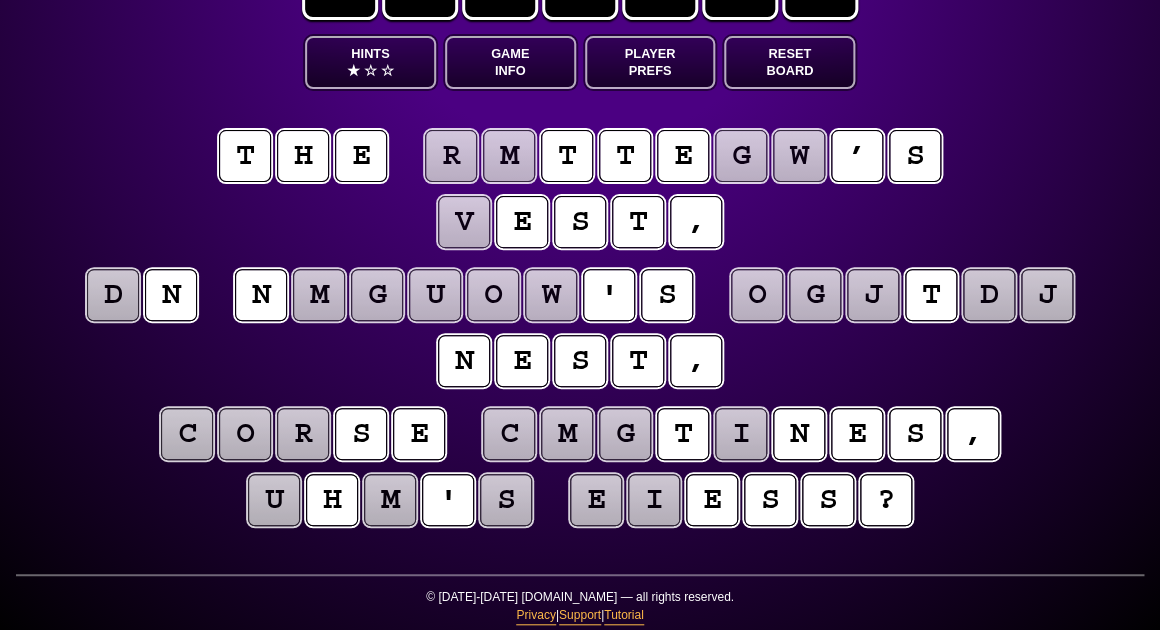 click on "Hints ★   ☆   ☆" at bounding box center (370, 62) 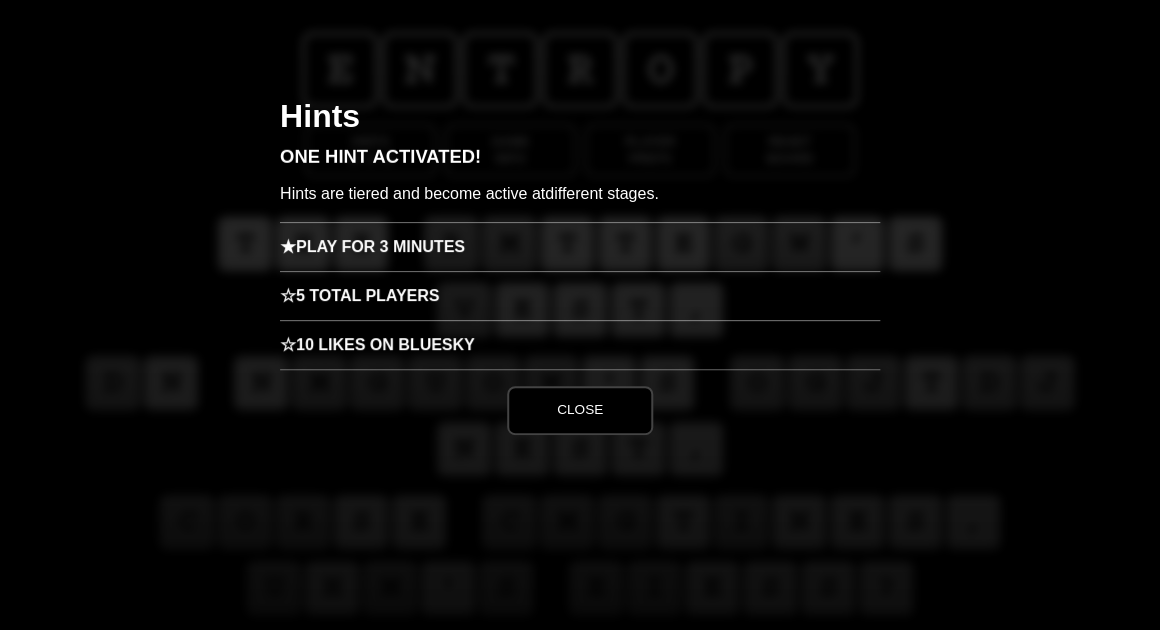 click on "★  Play for 3 minutes" at bounding box center (580, 246) 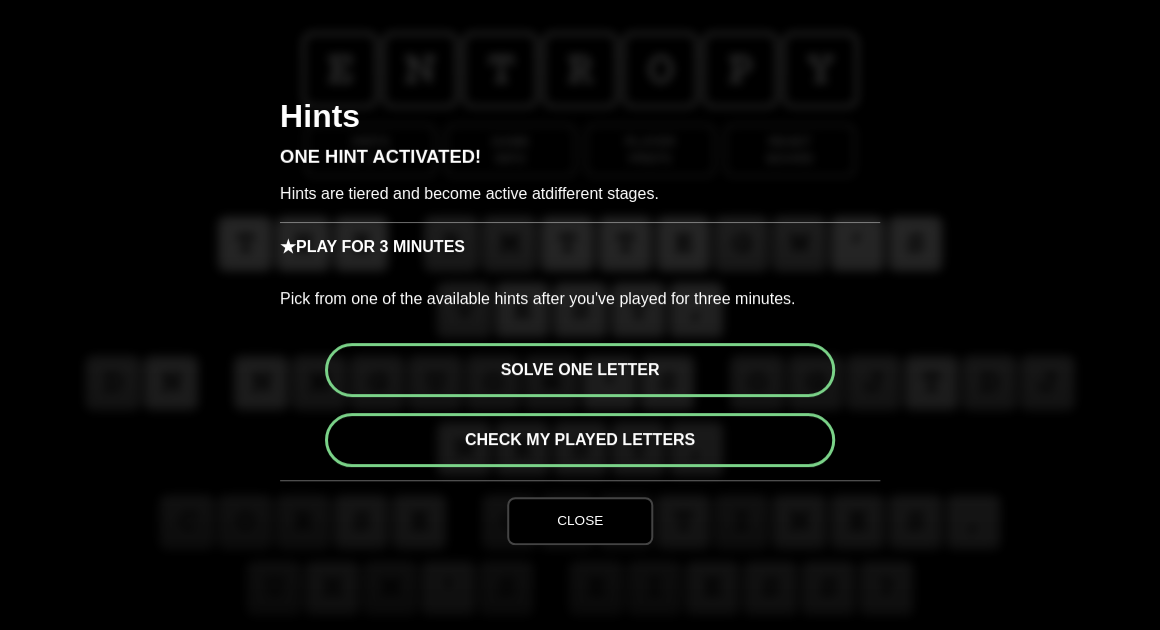 click on "Solve one letter" at bounding box center [580, 370] 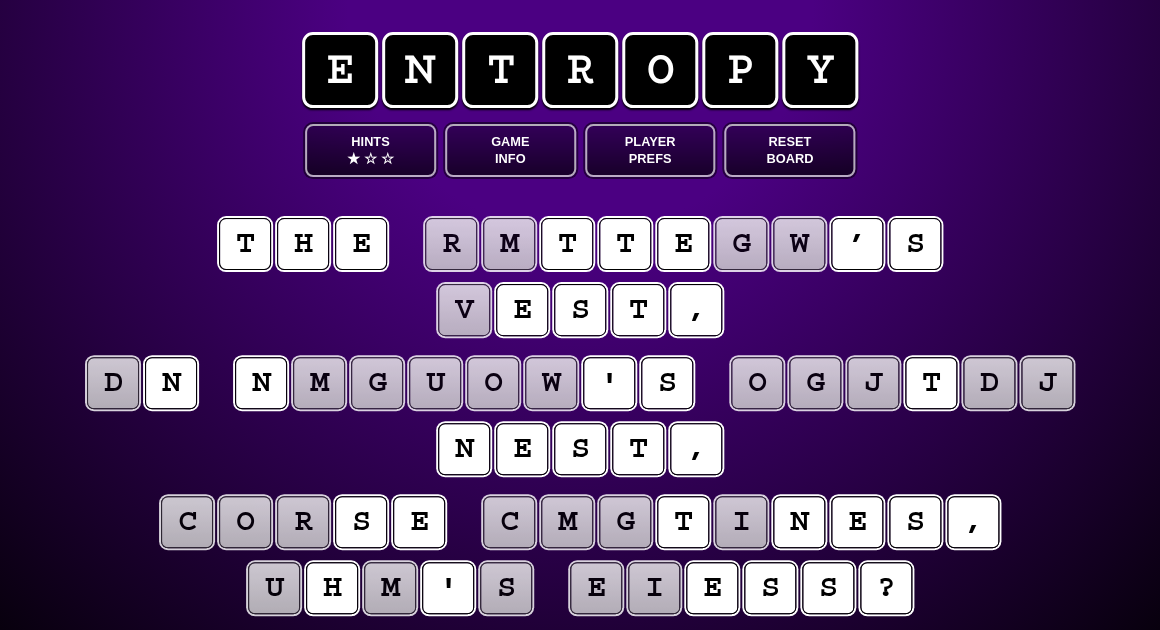 scroll, scrollTop: 0, scrollLeft: 0, axis: both 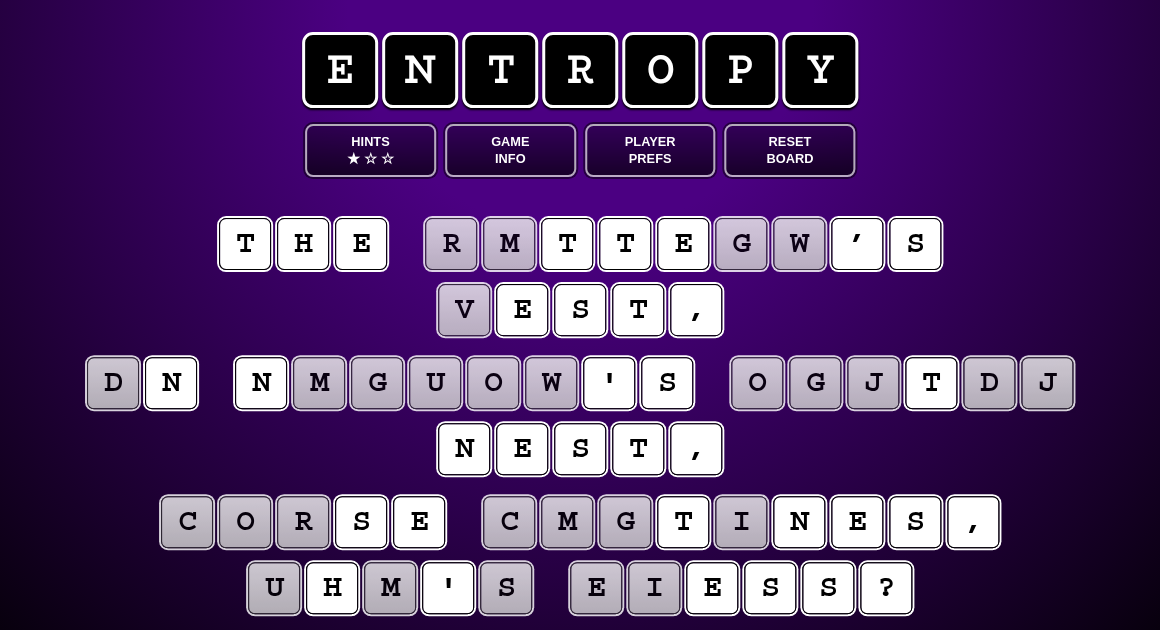 click on "g" at bounding box center (741, 244) 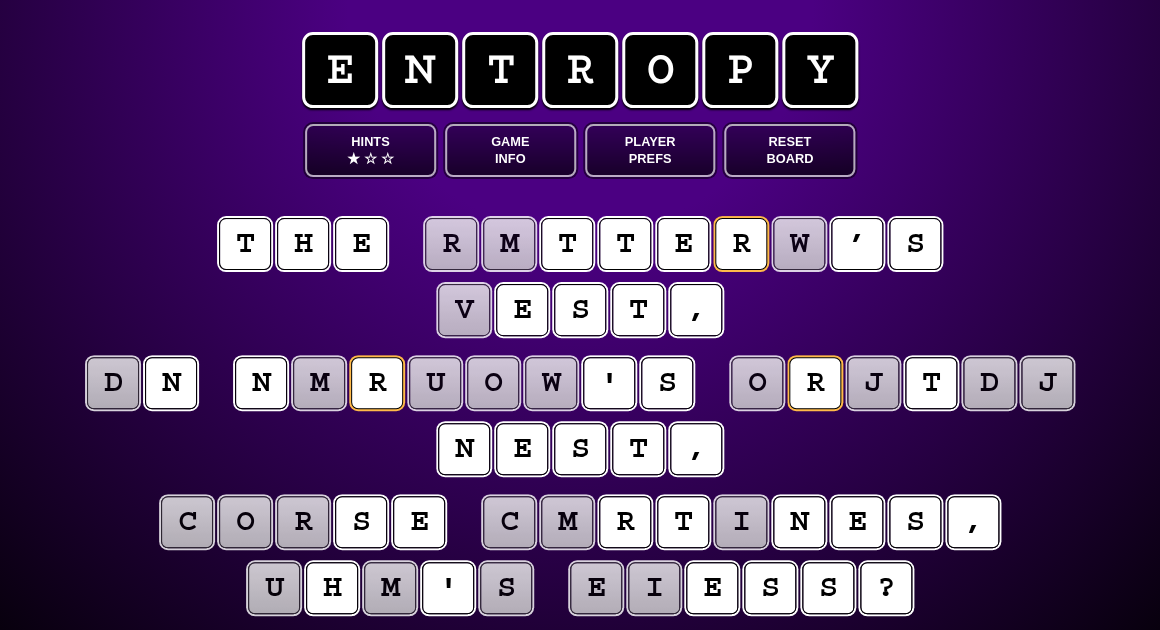 scroll, scrollTop: 0, scrollLeft: 0, axis: both 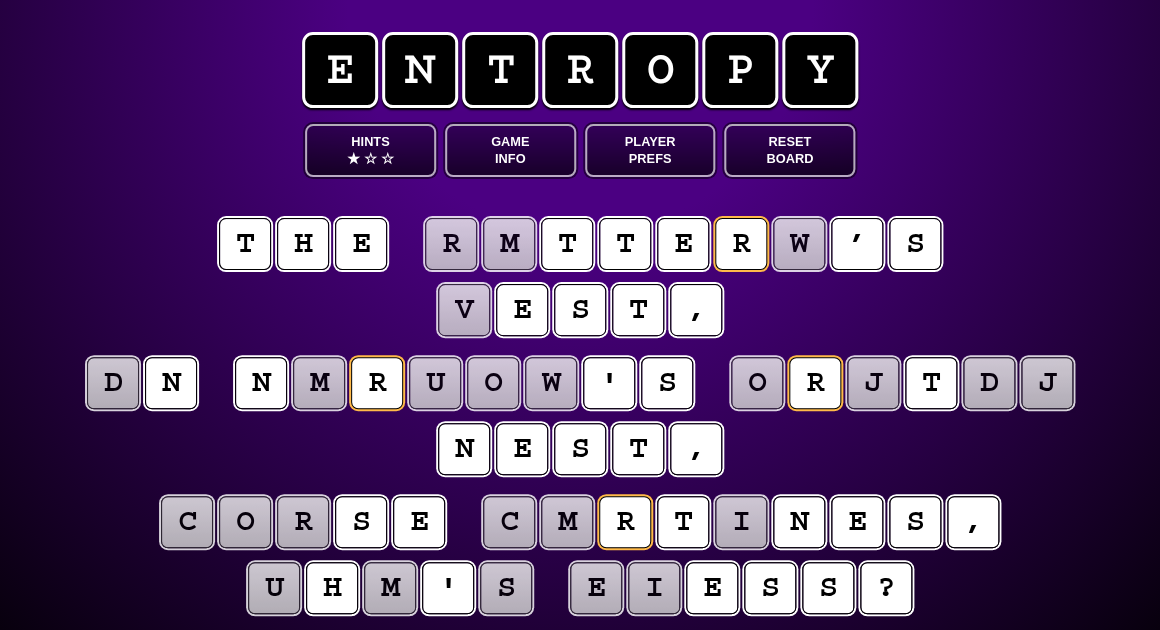 click on "t h e r m t t e r w ’ s v e s t ," at bounding box center (580, 278) 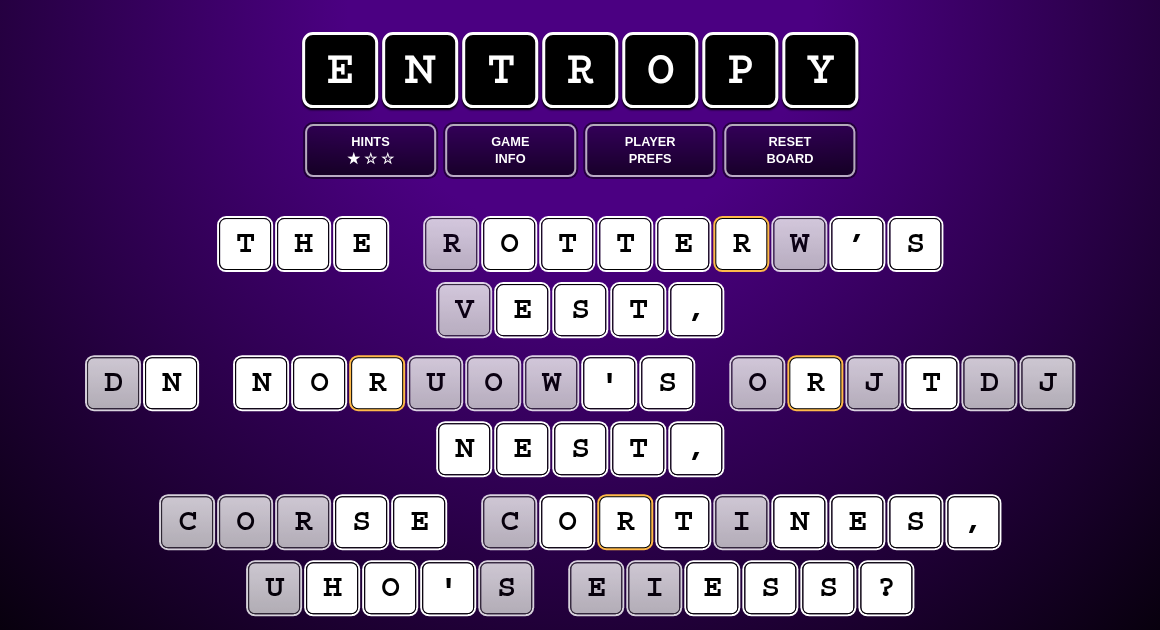 click on "r" at bounding box center [451, 244] 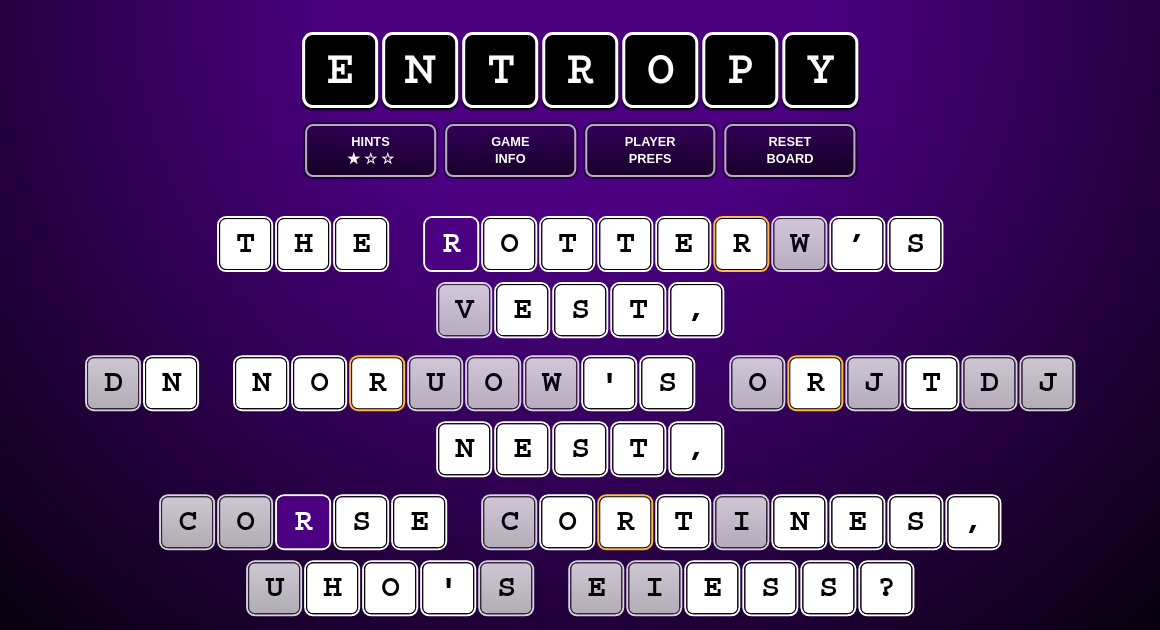 click on "w" at bounding box center [798, 243] 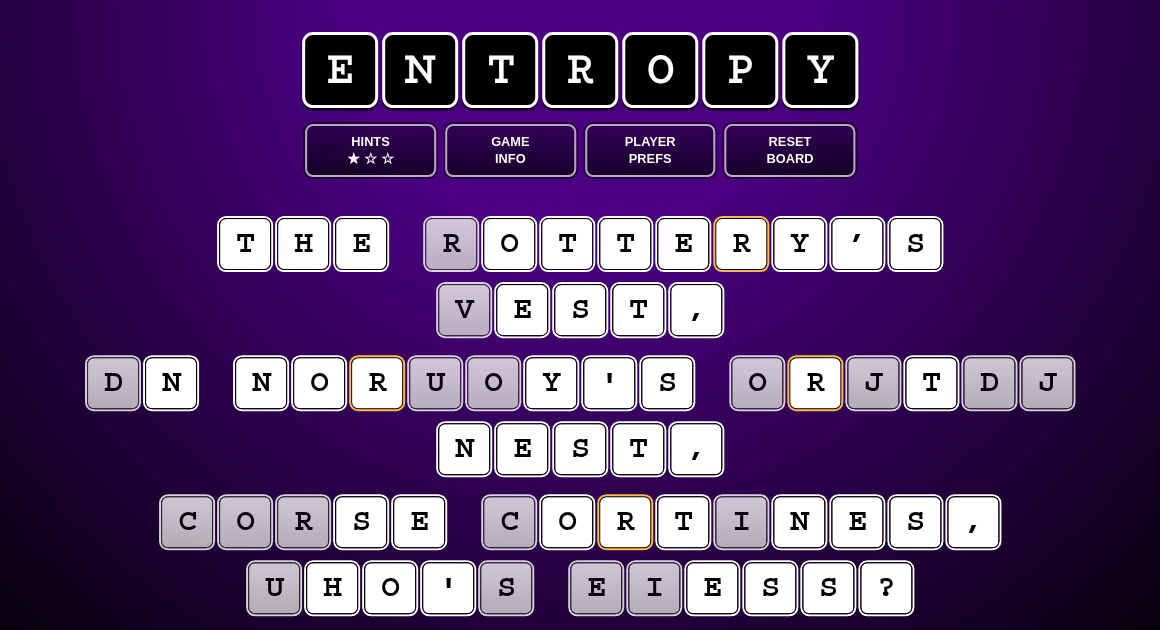 click on "u" at bounding box center (435, 383) 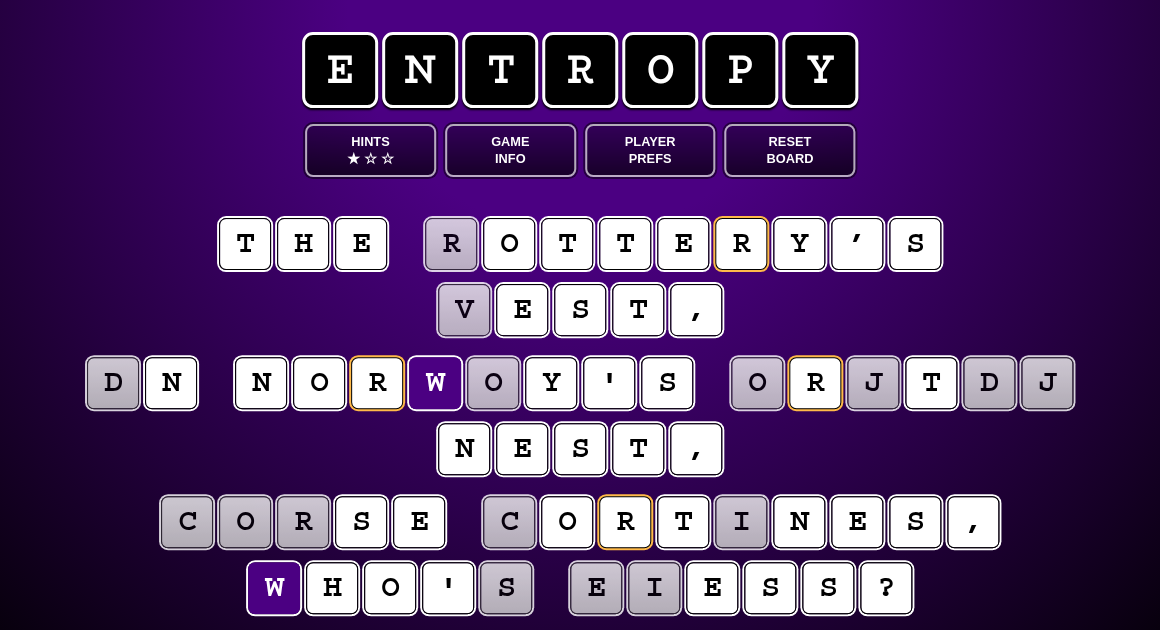 scroll, scrollTop: 0, scrollLeft: 0, axis: both 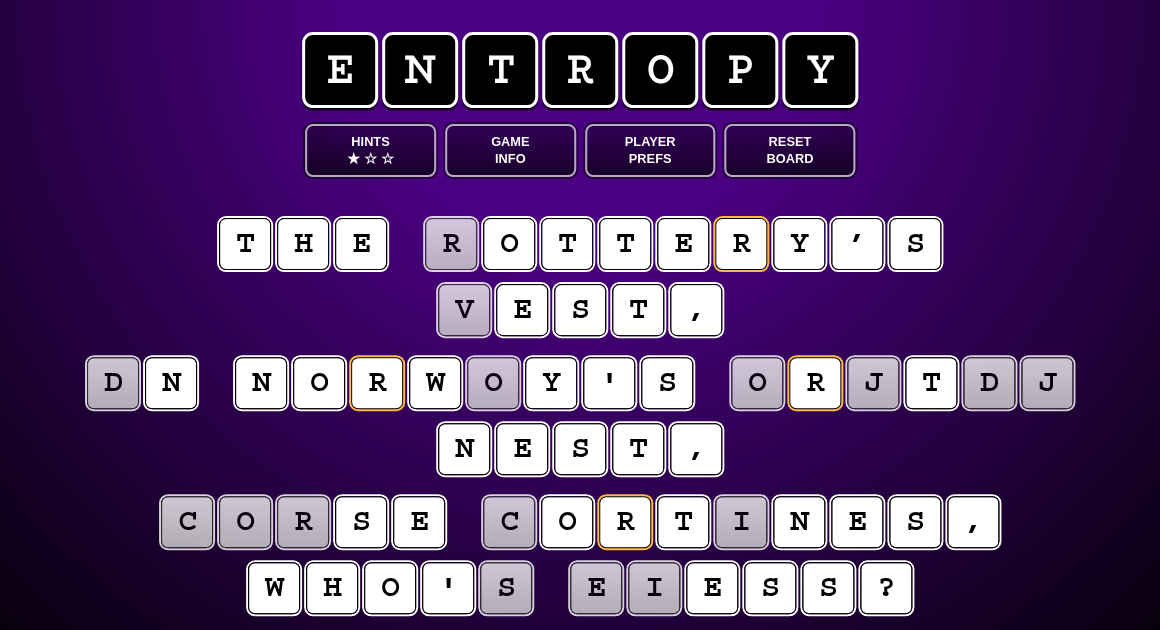 click on "o" at bounding box center [492, 382] 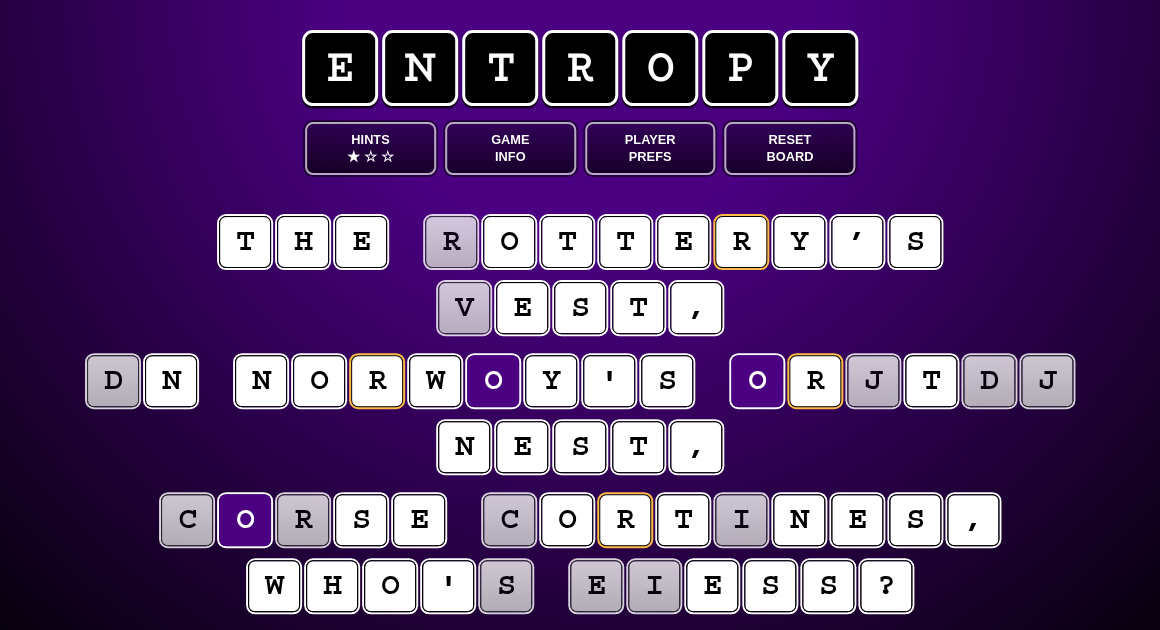 scroll, scrollTop: 7, scrollLeft: 0, axis: vertical 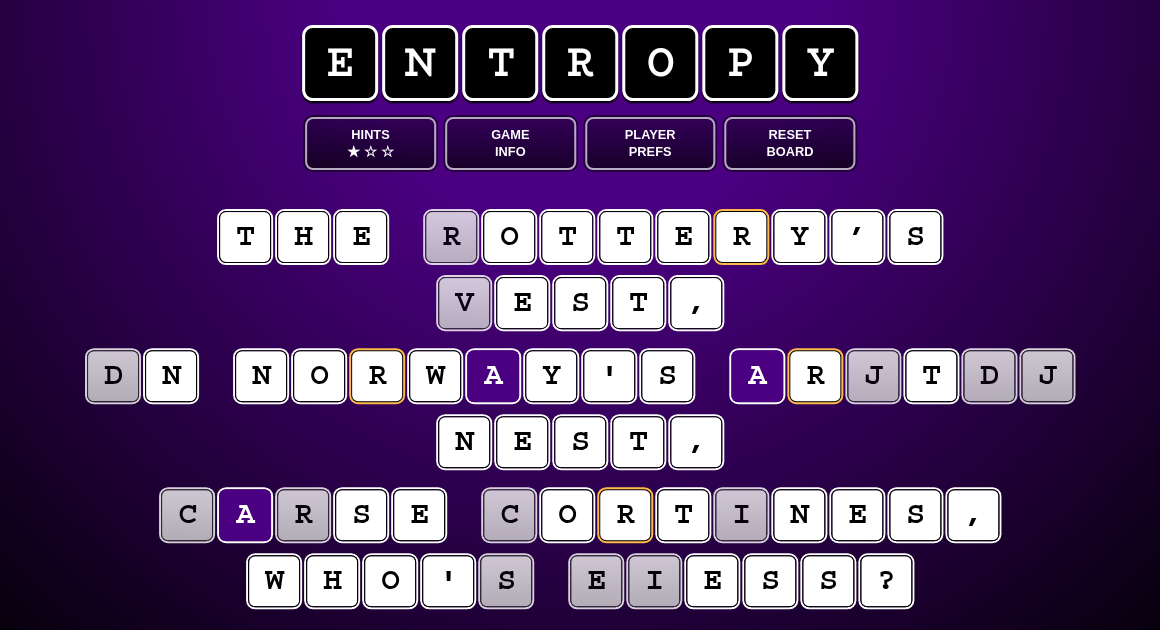click on "d n n o r w a y ' s a r j t d j n e s t ," at bounding box center [580, 410] 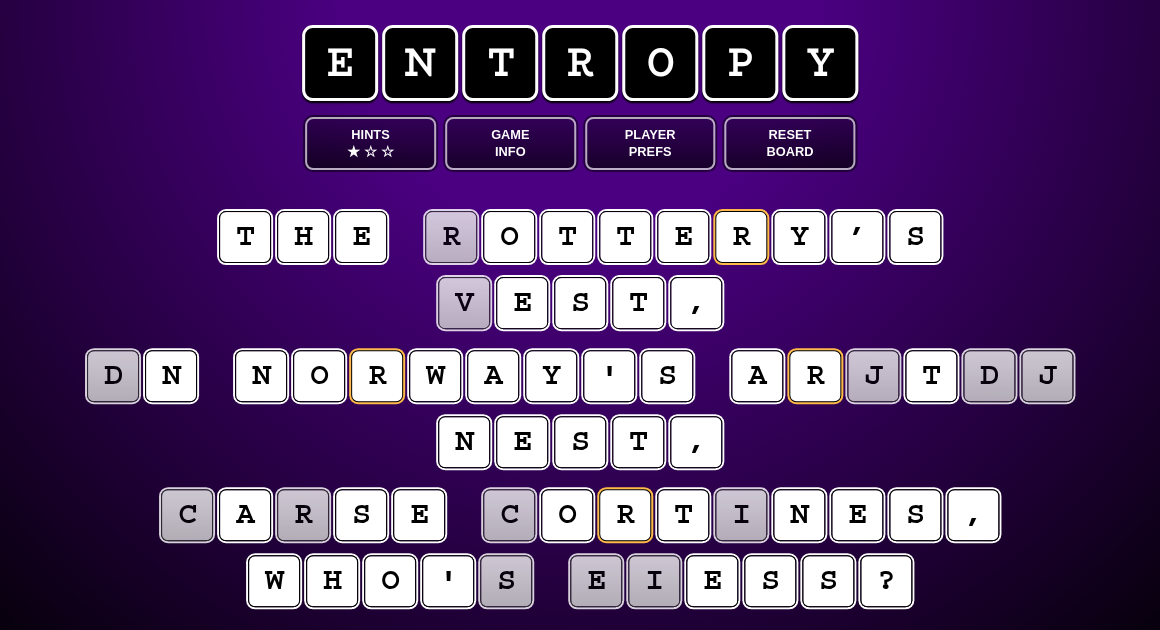 scroll, scrollTop: 6, scrollLeft: 0, axis: vertical 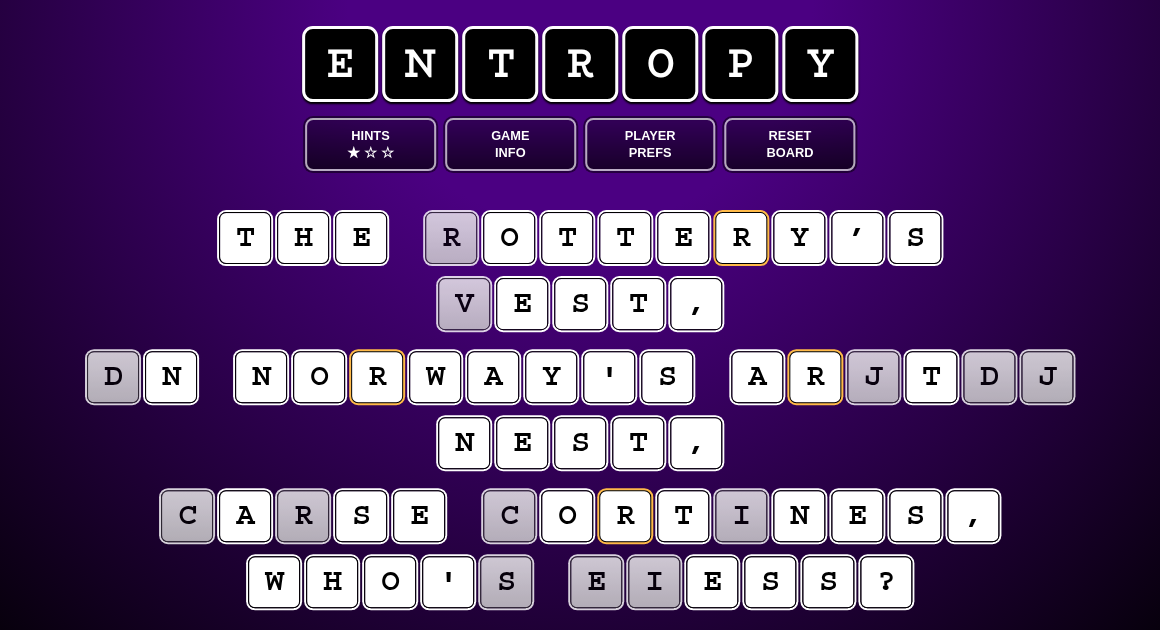 click on "j" at bounding box center [873, 377] 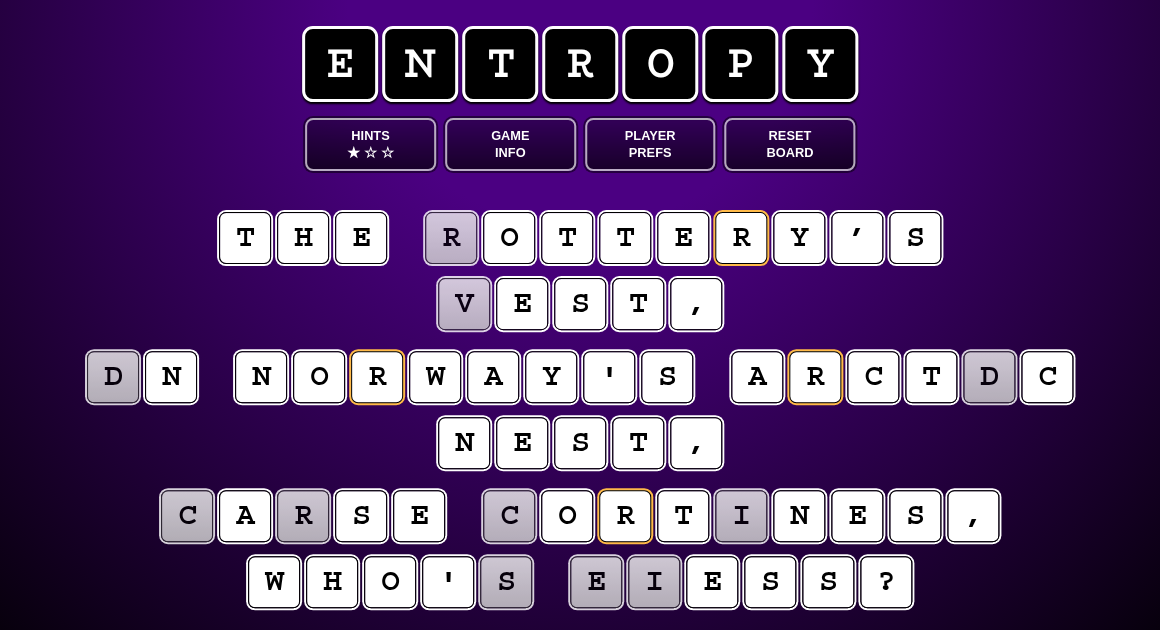 click on "d" at bounding box center (989, 377) 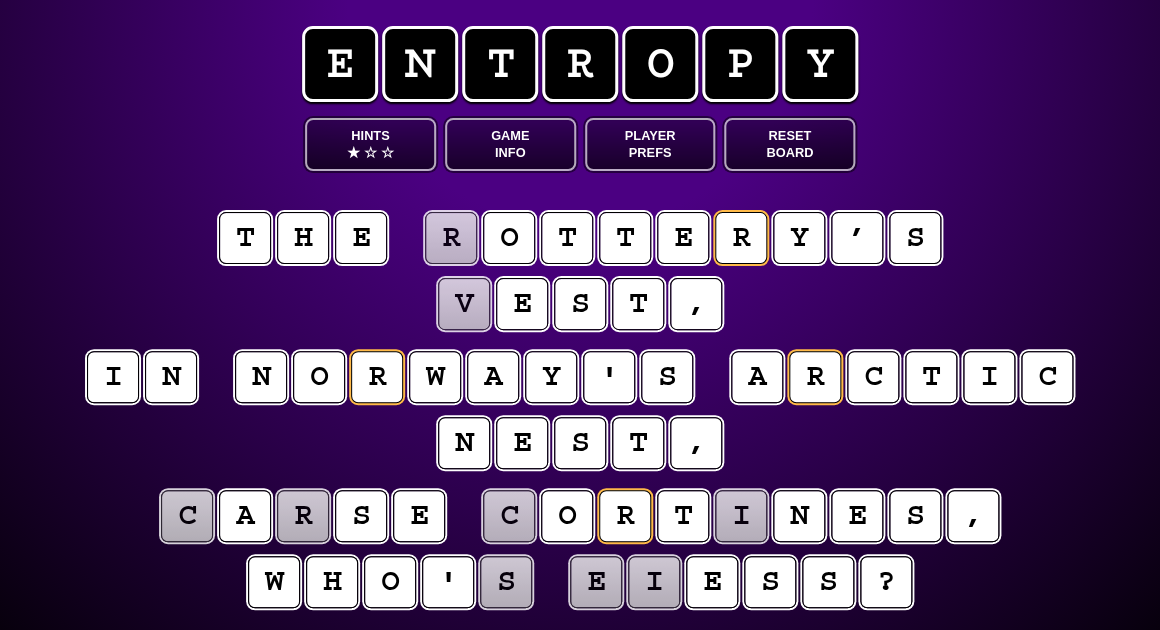 click on "t h e r o t t e r y ’ s v e s t ," at bounding box center [580, 272] 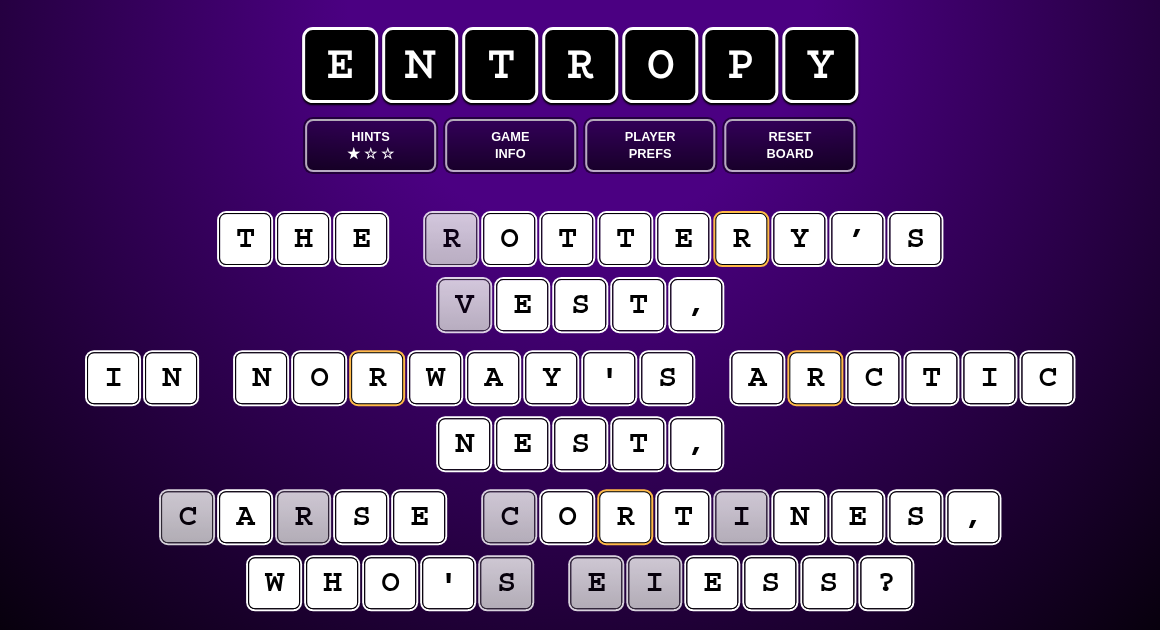click on "r" at bounding box center (451, 239) 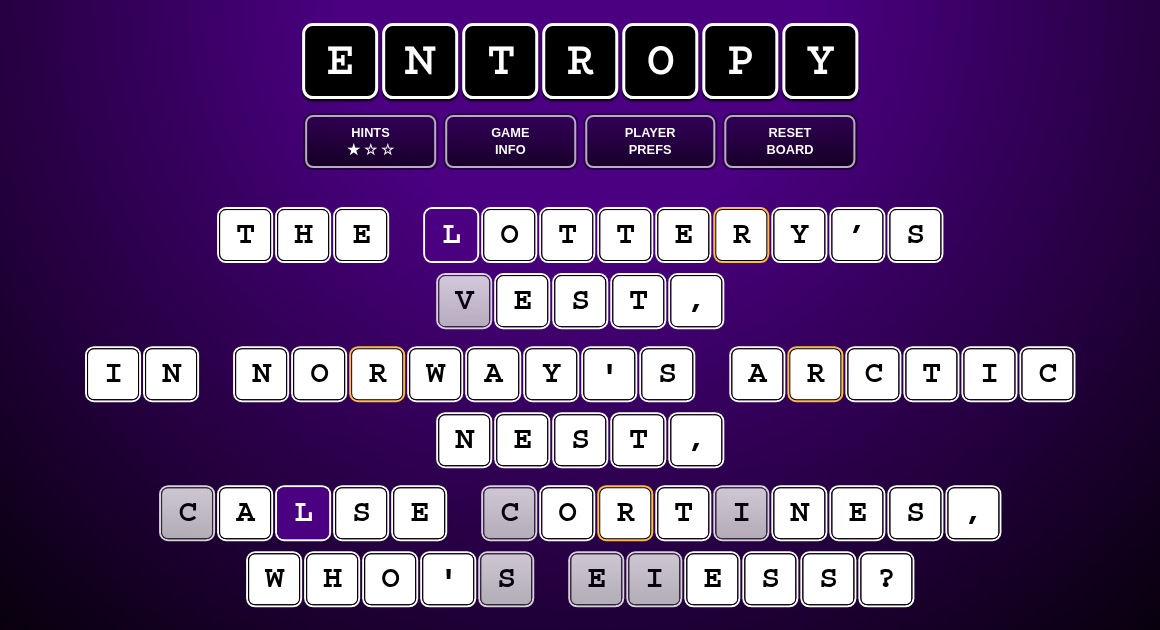 scroll, scrollTop: 12, scrollLeft: 0, axis: vertical 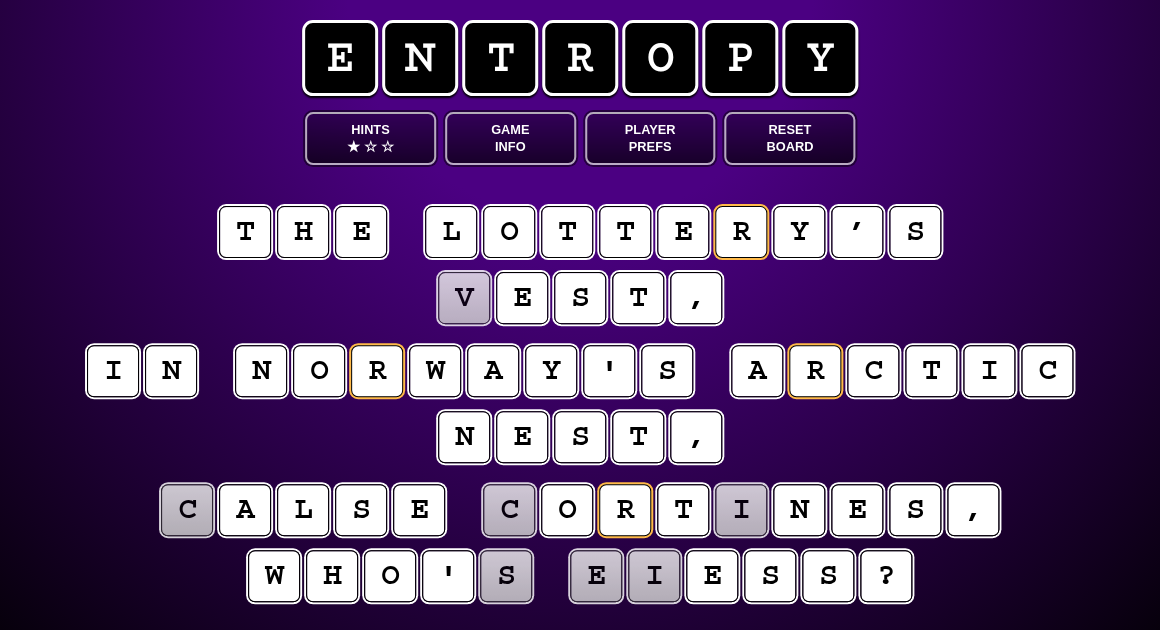 click on "c" at bounding box center [187, 510] 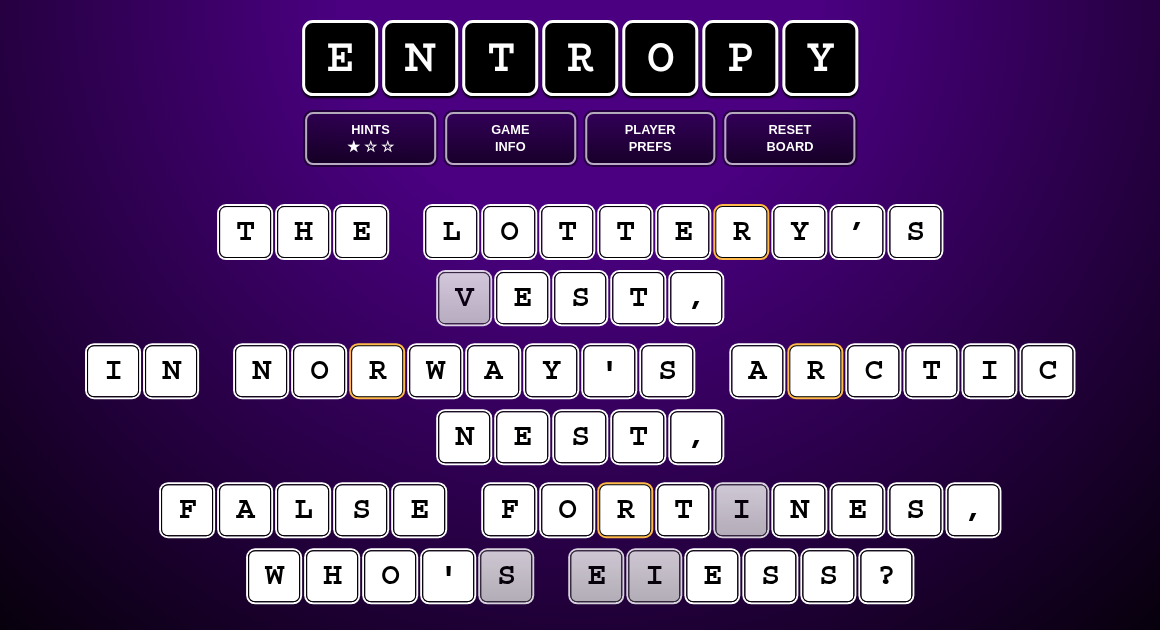 click on "i" at bounding box center [740, 510] 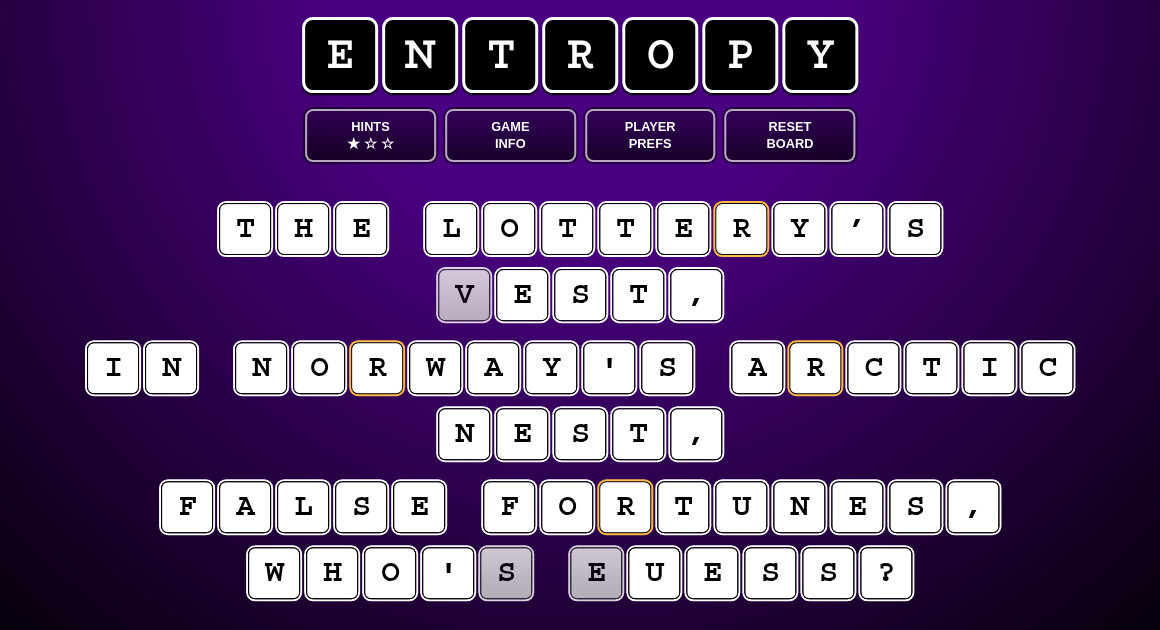 click on "e" at bounding box center [595, 572] 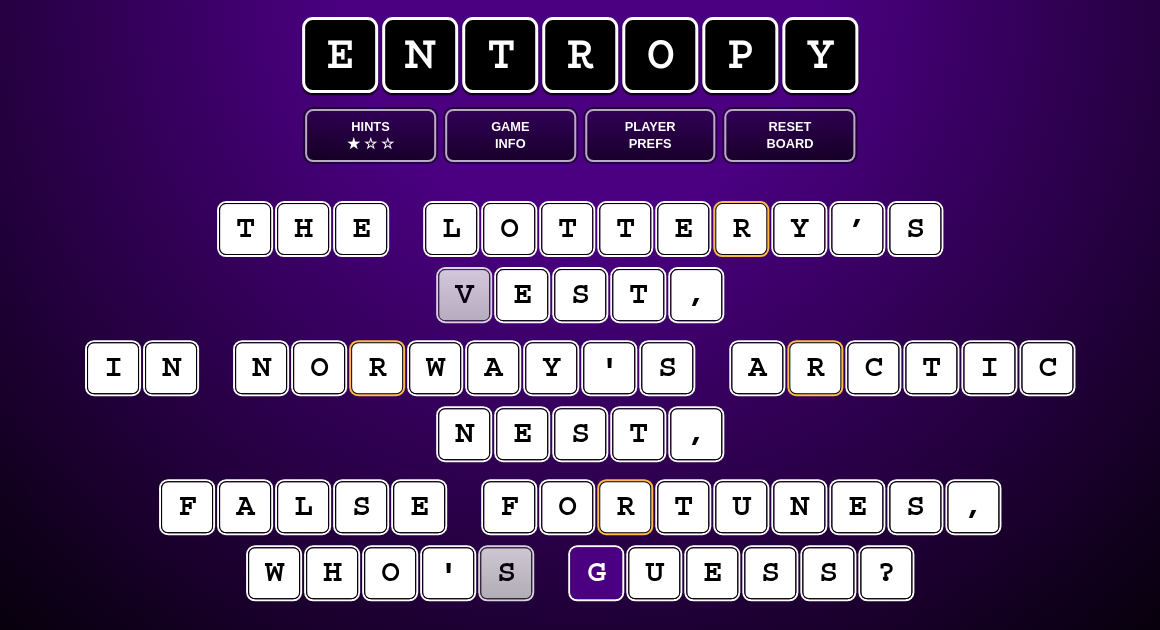 scroll, scrollTop: 14, scrollLeft: 0, axis: vertical 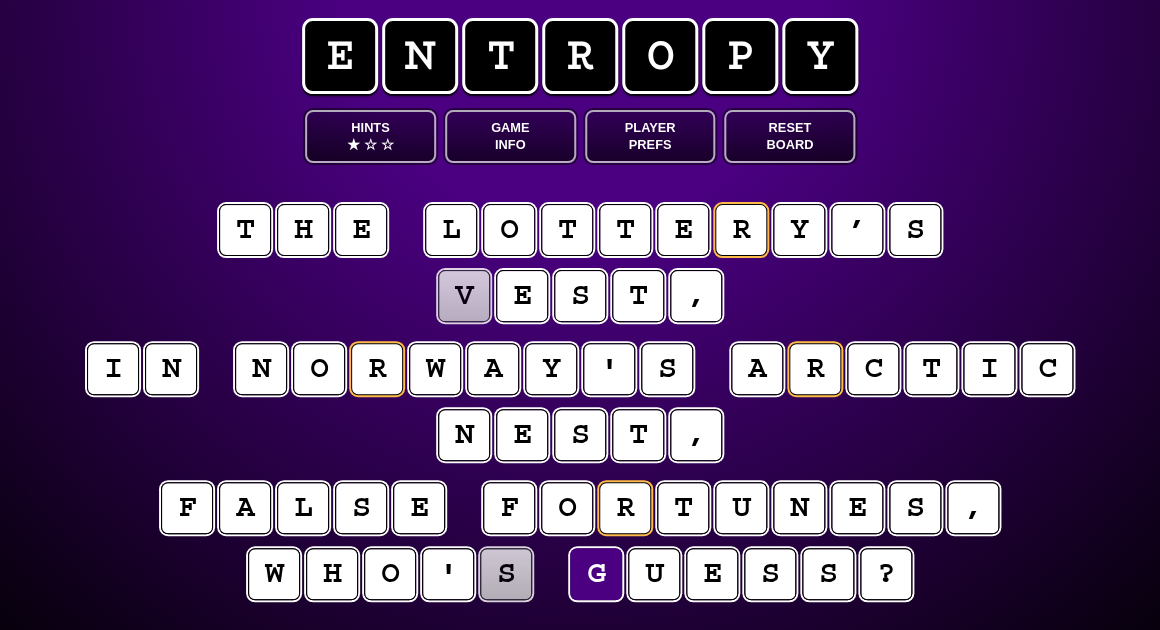click on "s" at bounding box center (506, 574) 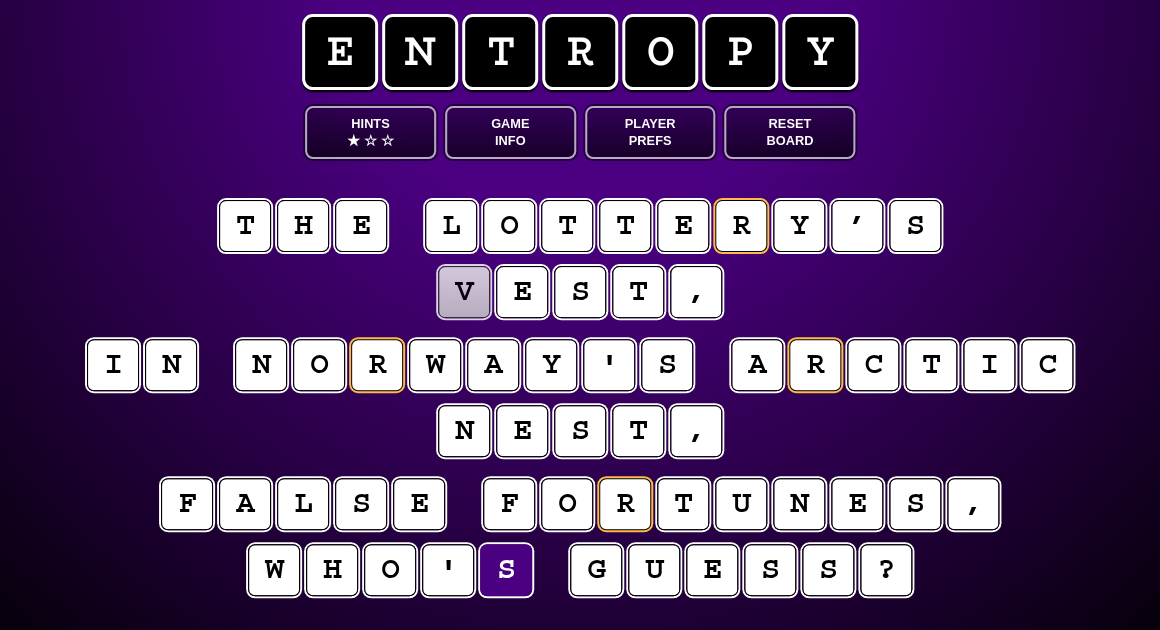 scroll, scrollTop: 18, scrollLeft: 0, axis: vertical 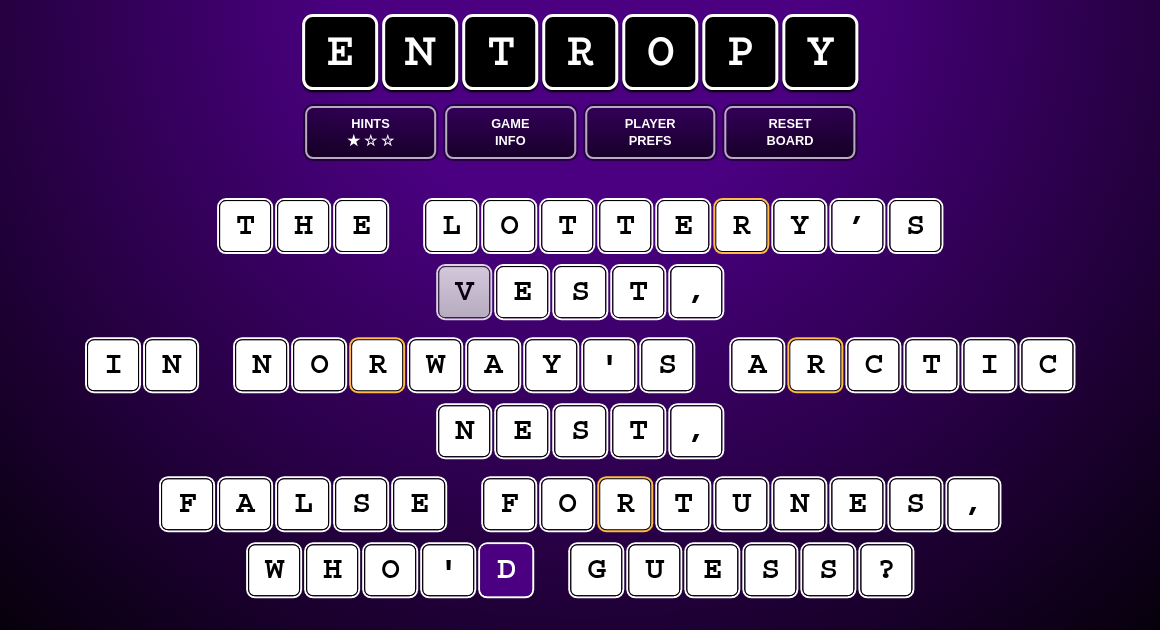 click on "t h e l o t t e r y ’ s v e s t ," at bounding box center [580, 260] 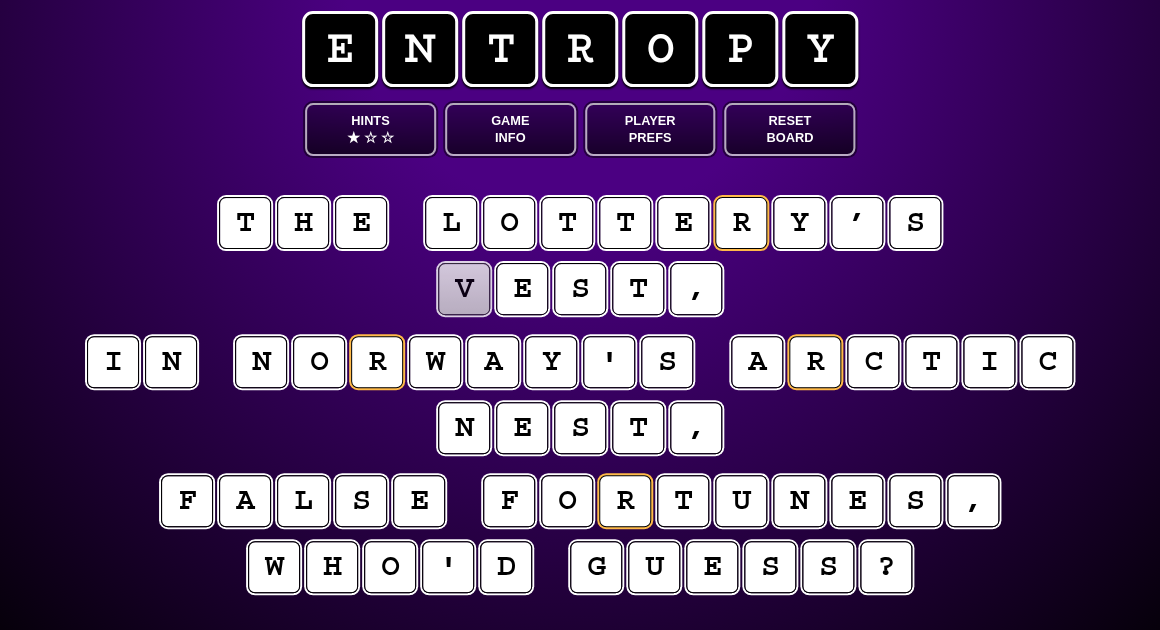 scroll, scrollTop: 21, scrollLeft: 0, axis: vertical 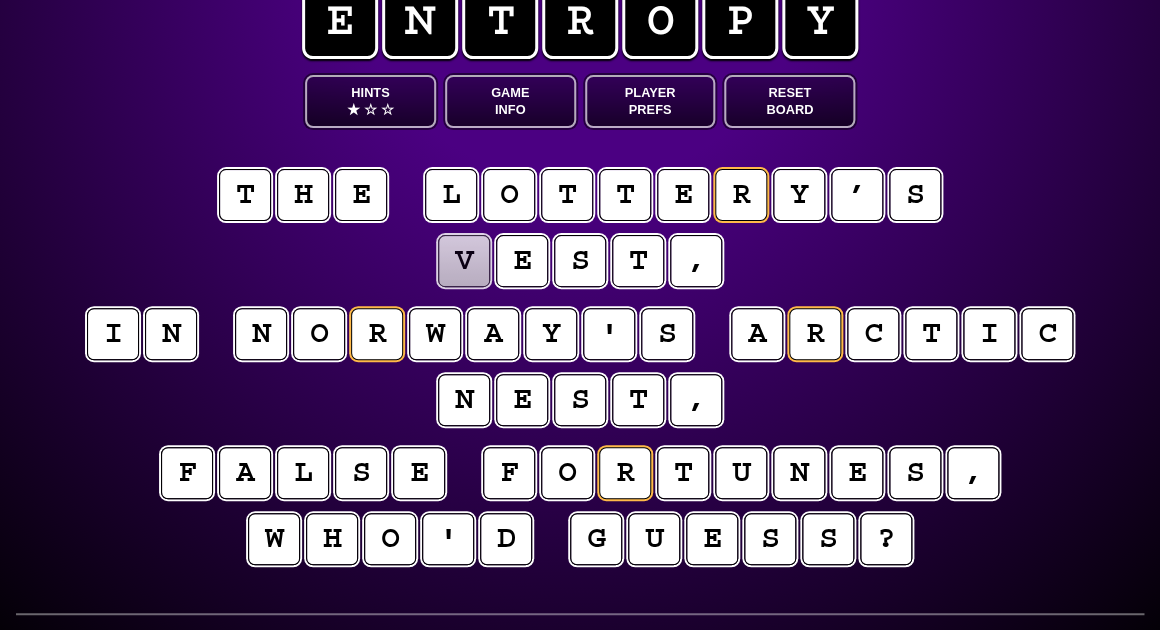 click on "v" at bounding box center [464, 261] 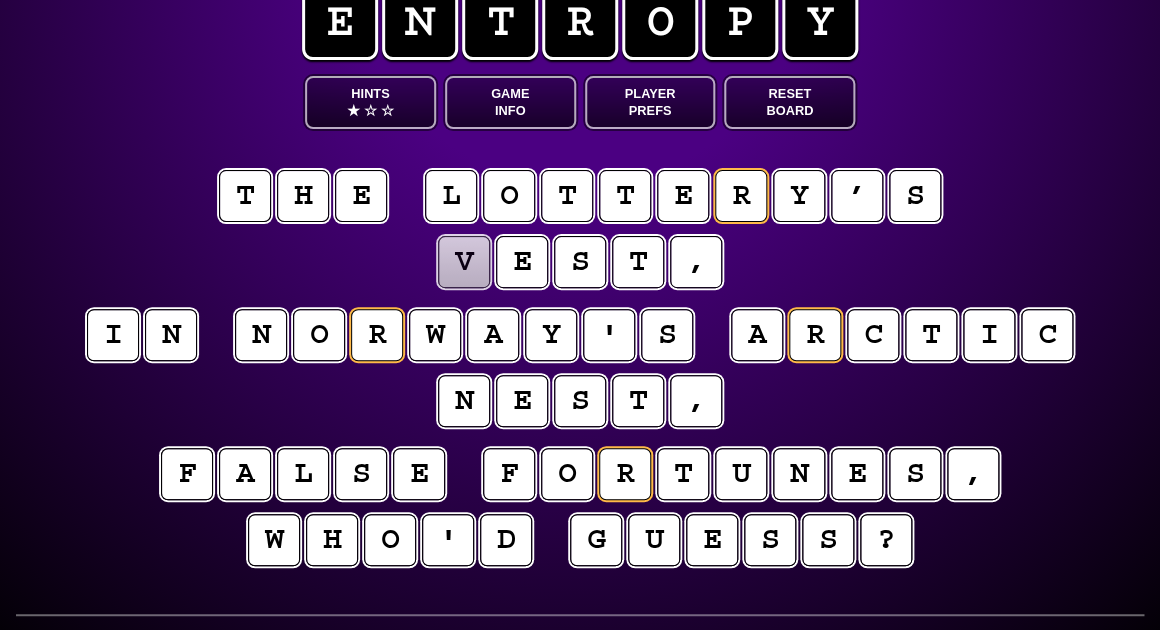 click on "v" at bounding box center [464, 262] 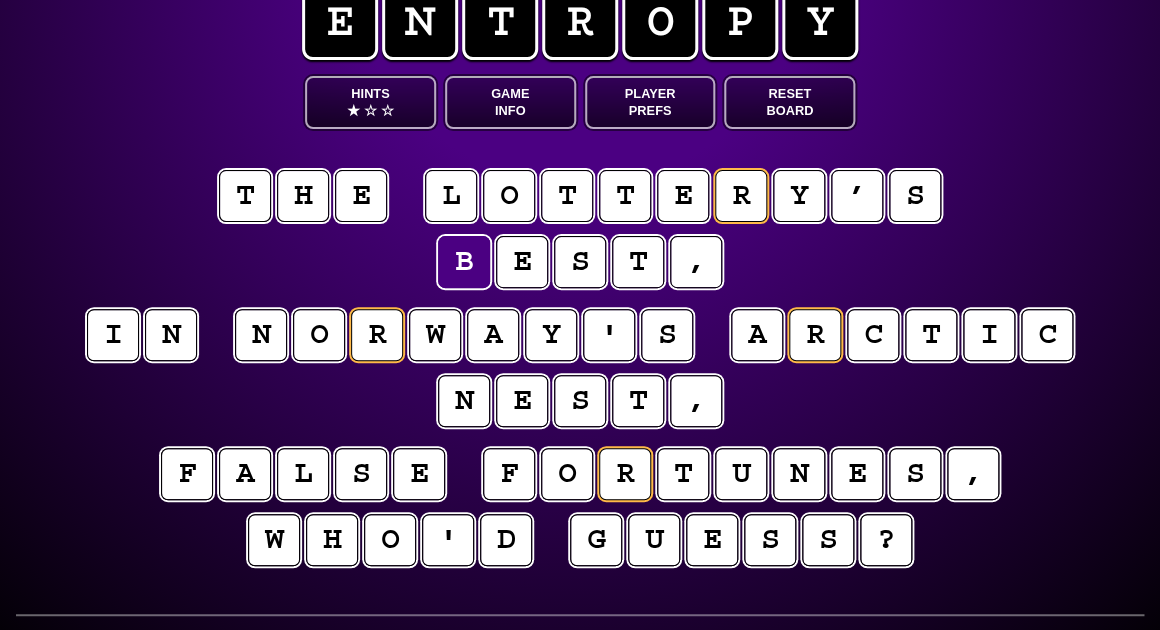 scroll, scrollTop: 49, scrollLeft: 0, axis: vertical 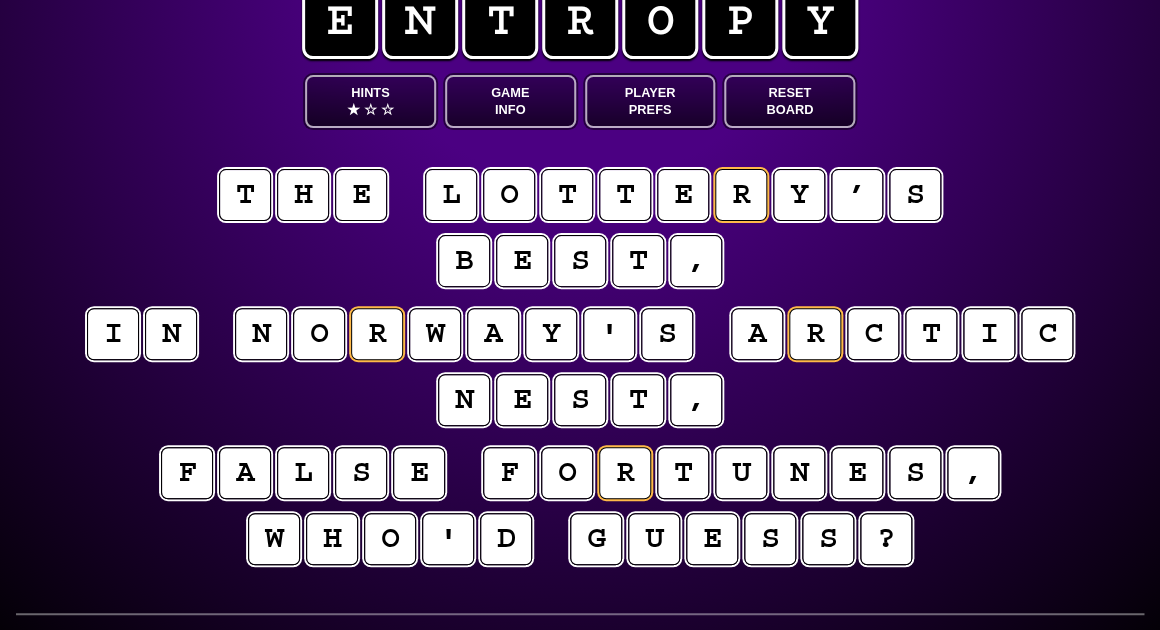 click on "t h e l o t t e r y ’ s b e s t ," at bounding box center [580, 229] 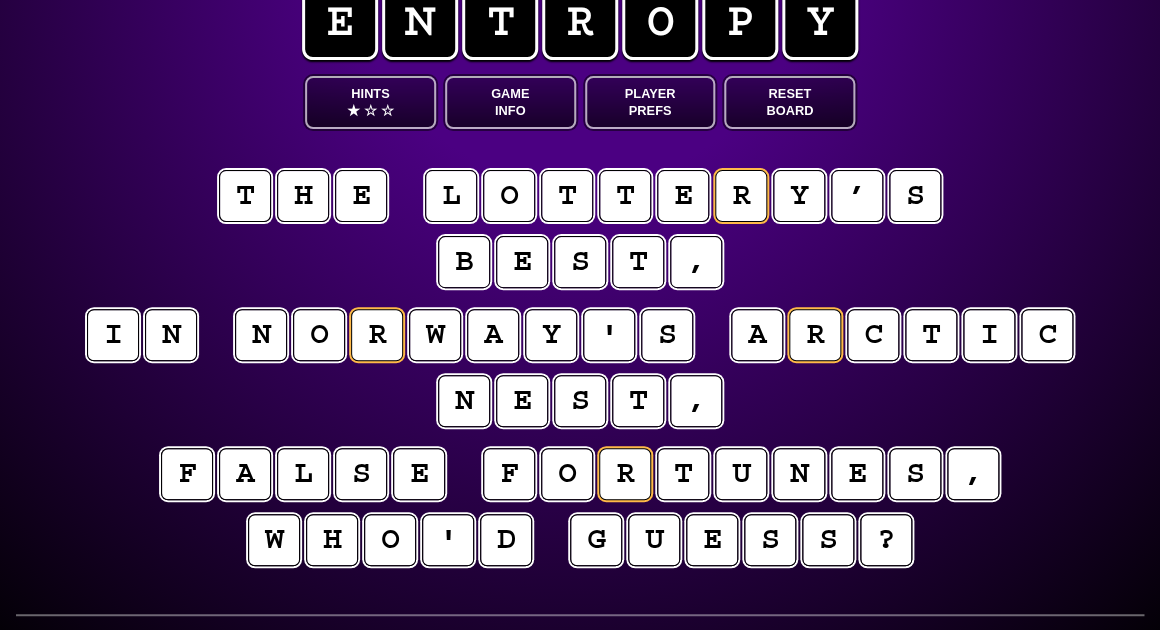 click on "b" at bounding box center [464, 261] 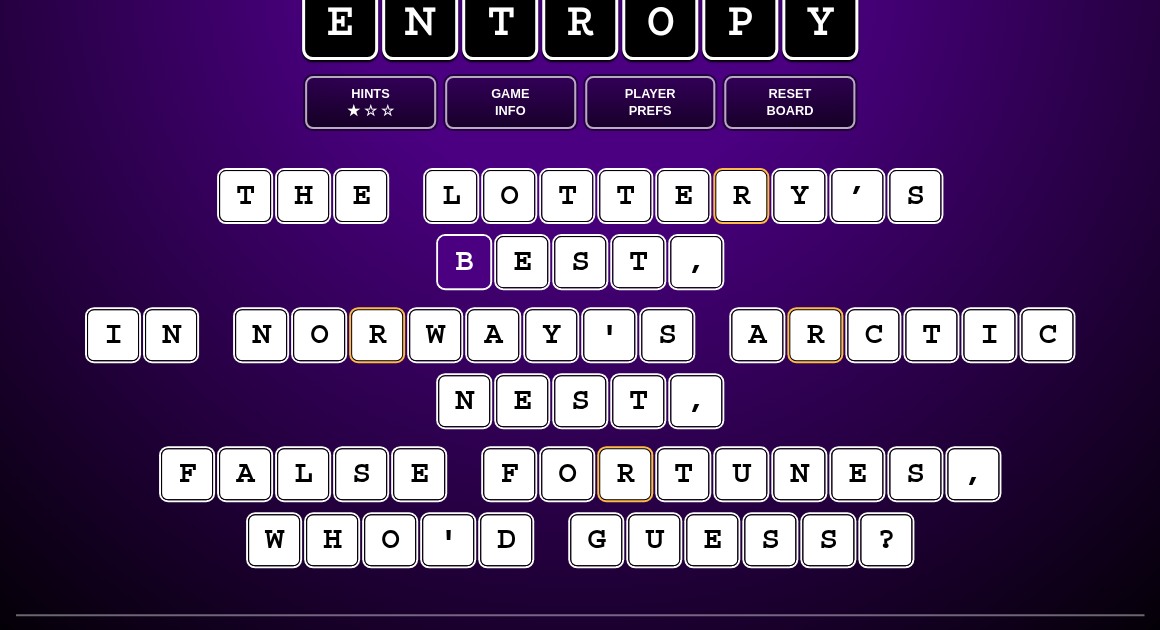 type on "**********" 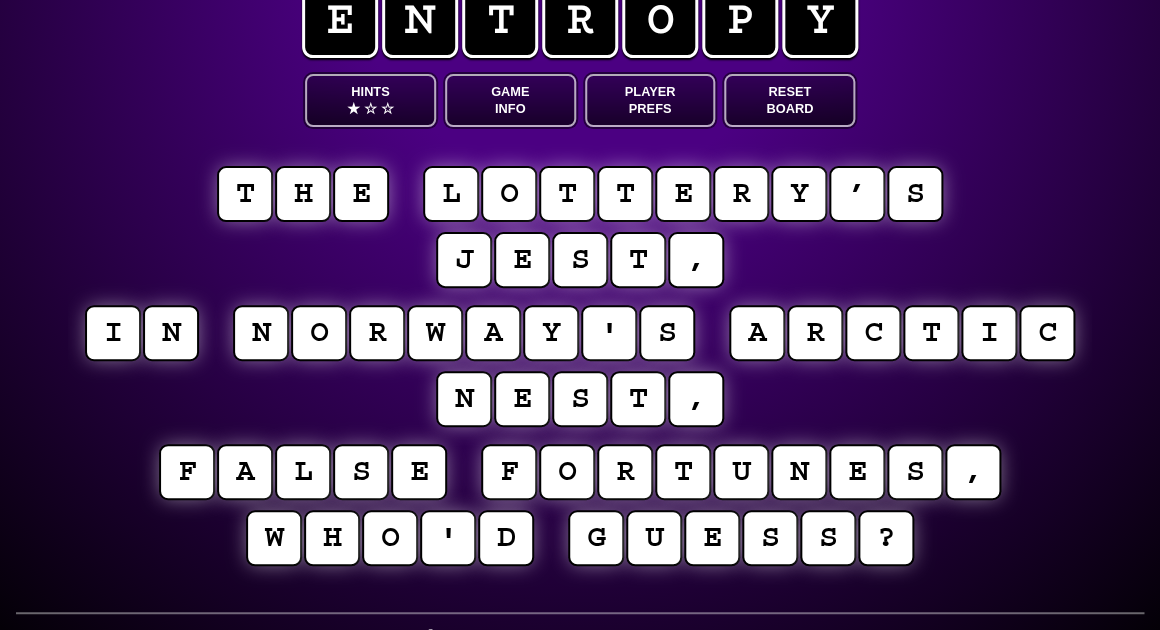 scroll, scrollTop: 0, scrollLeft: 0, axis: both 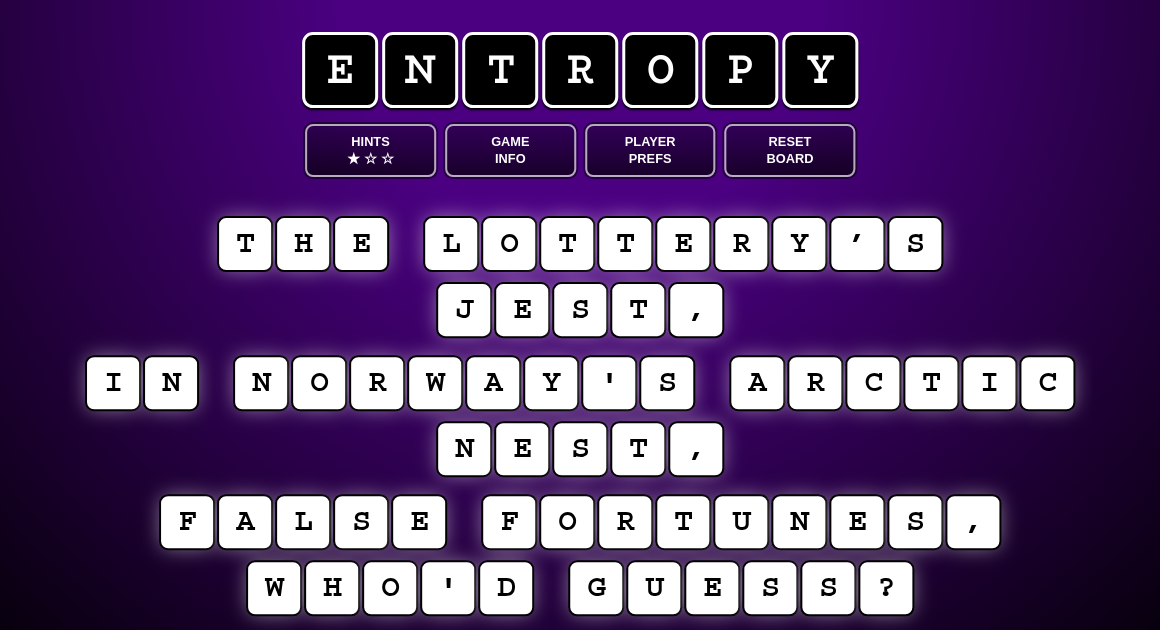 click on "Game Info" at bounding box center [510, 150] 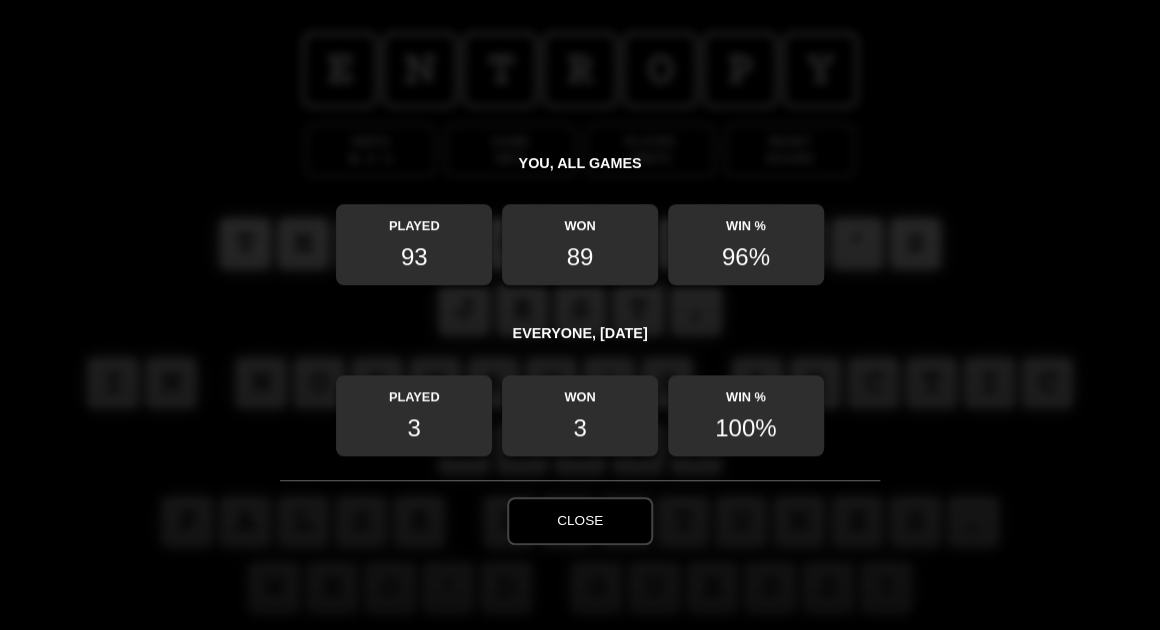 scroll, scrollTop: 492, scrollLeft: 0, axis: vertical 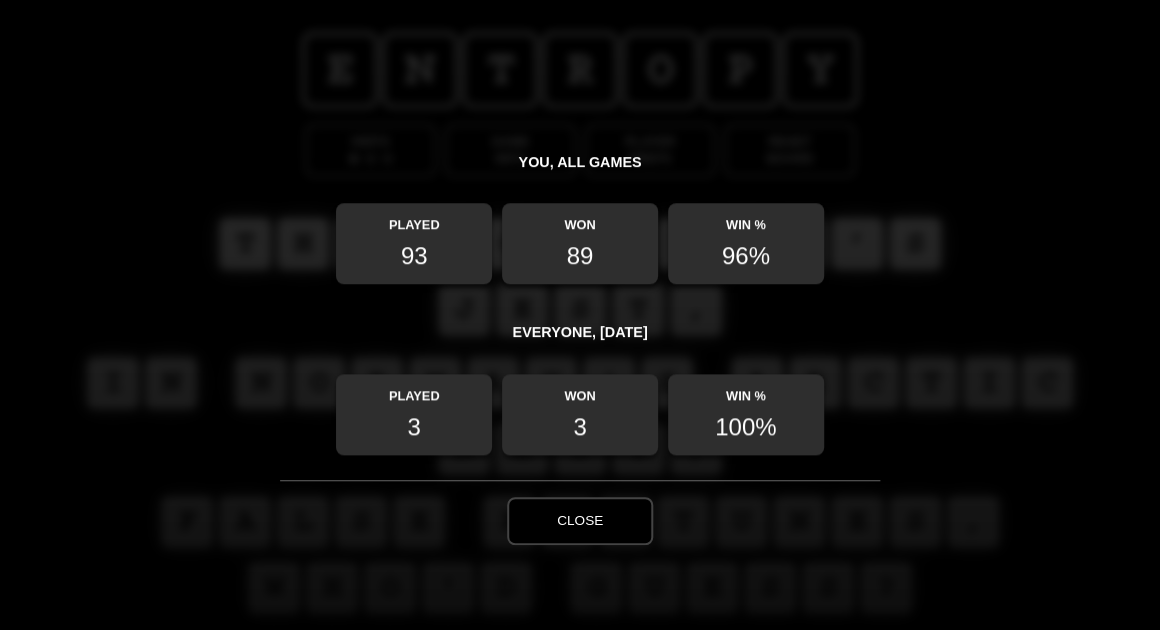 click on "Close" at bounding box center [580, 521] 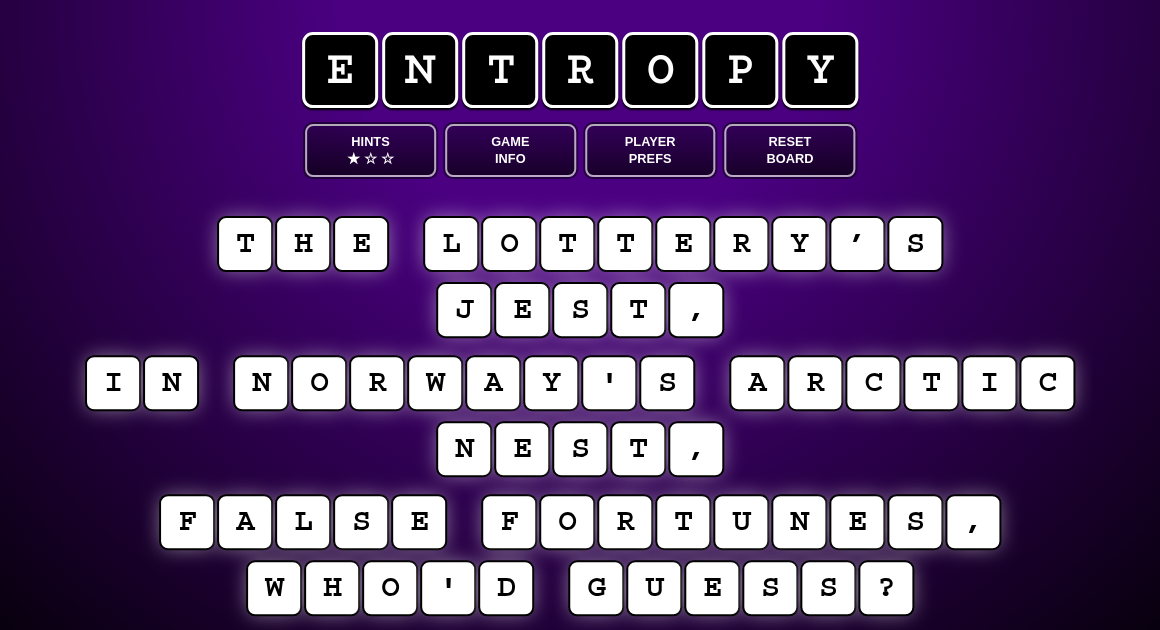scroll, scrollTop: 301, scrollLeft: 0, axis: vertical 